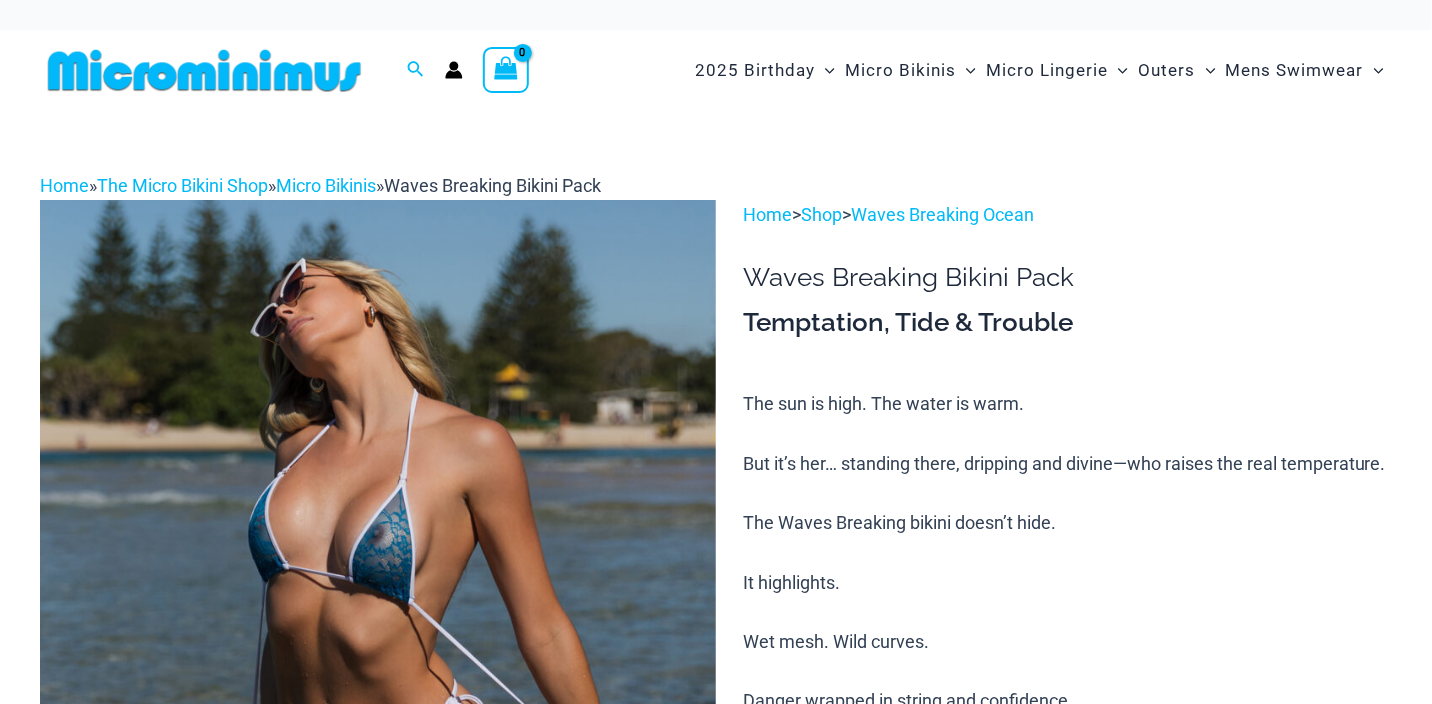 scroll, scrollTop: 293, scrollLeft: 0, axis: vertical 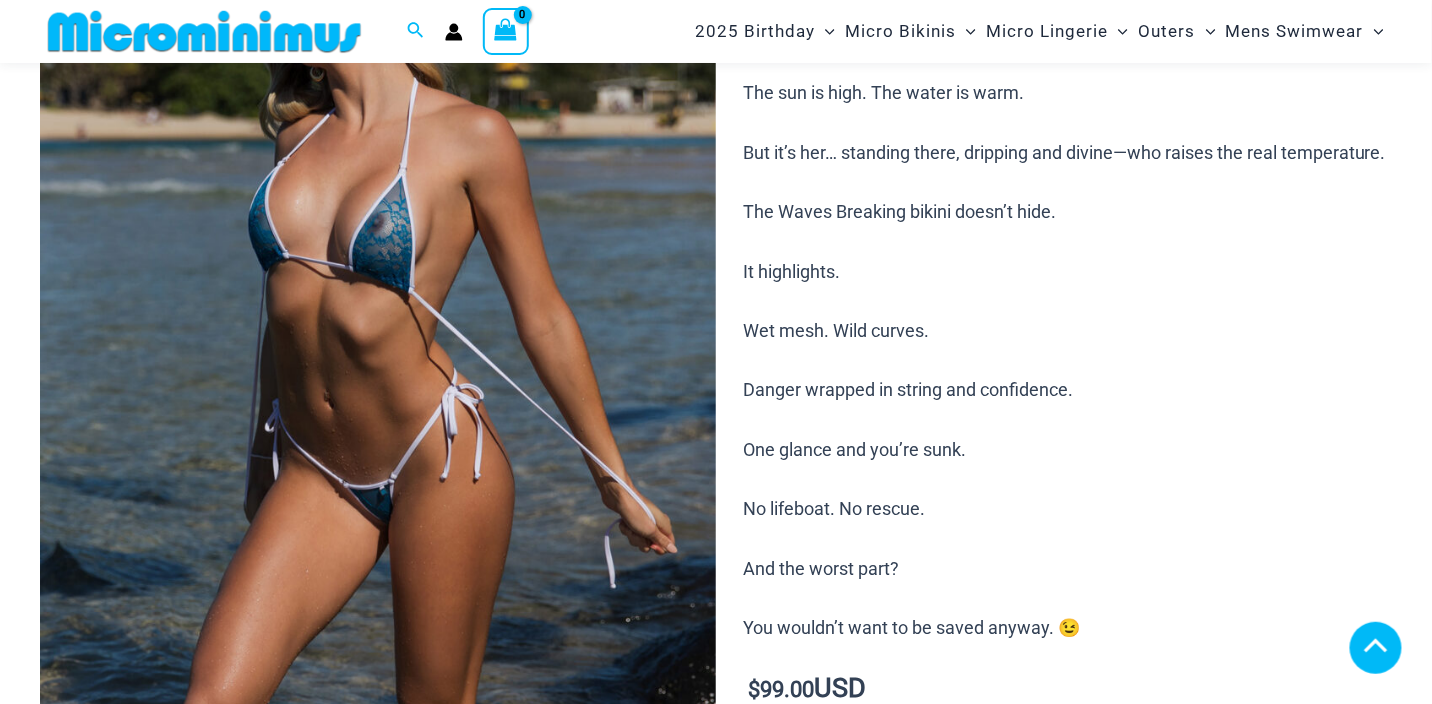 click at bounding box center (810, 1111) 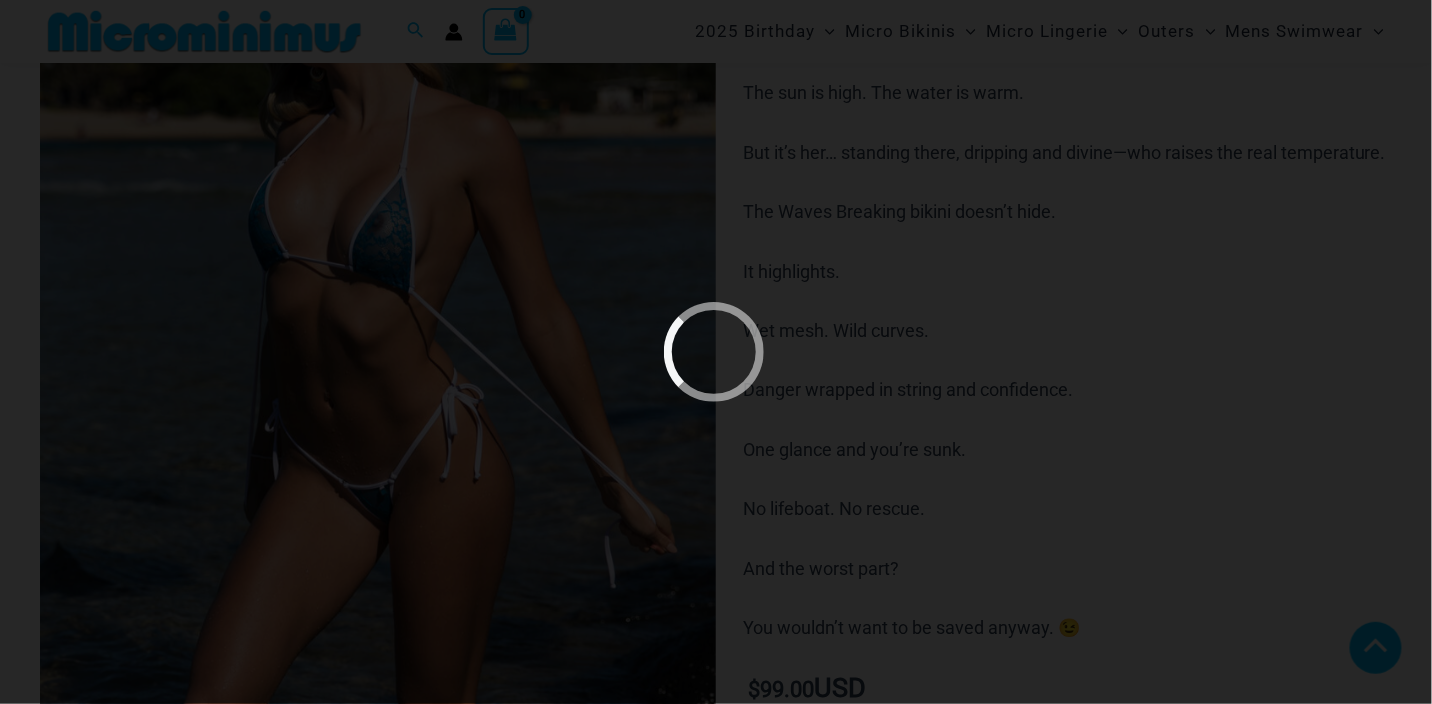 scroll, scrollTop: 997, scrollLeft: 0, axis: vertical 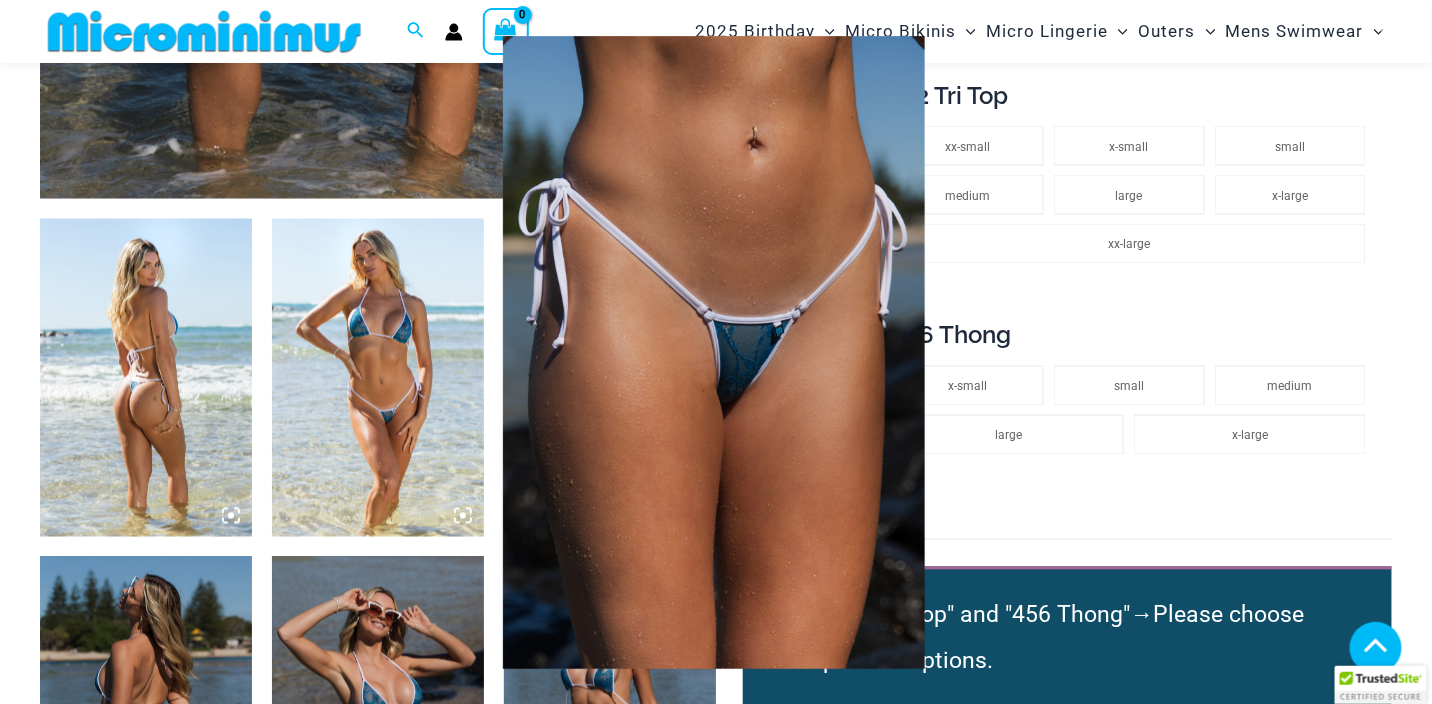 click at bounding box center [714, 352] 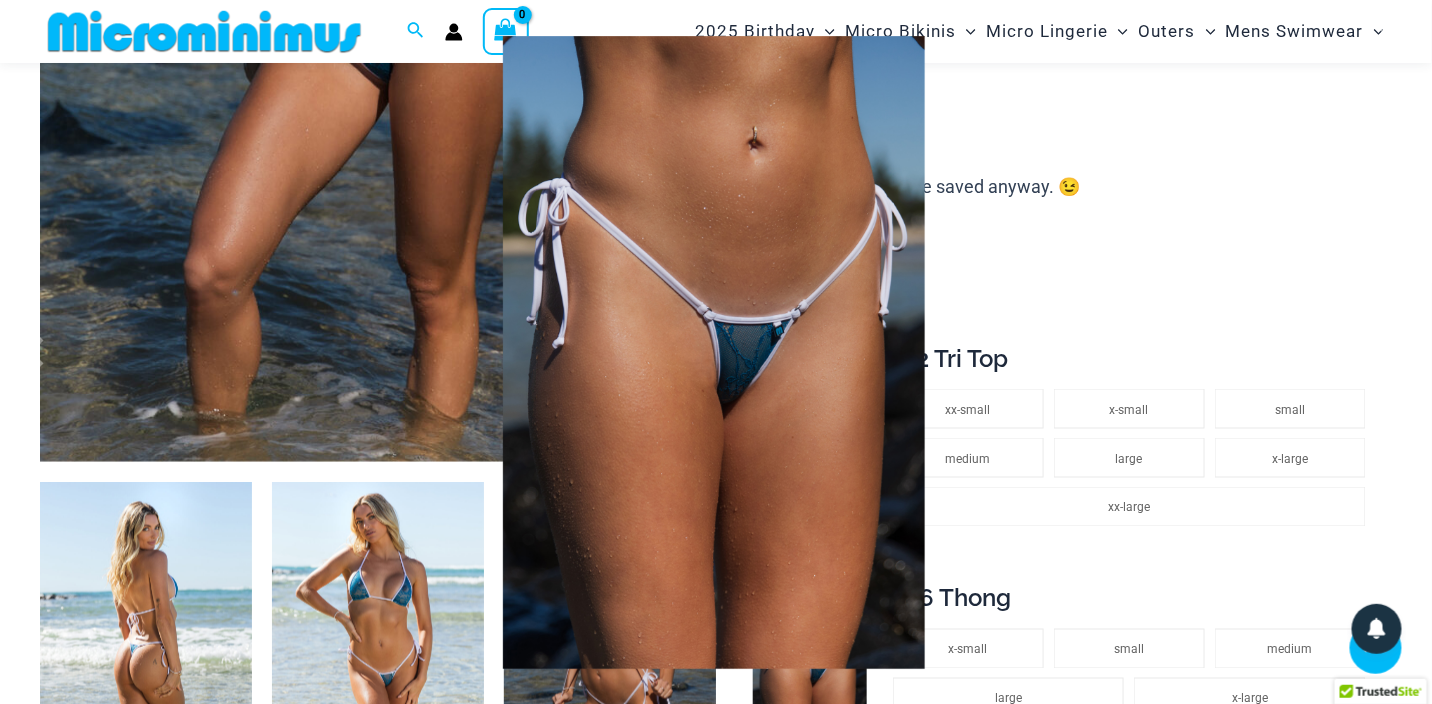 scroll, scrollTop: 797, scrollLeft: 0, axis: vertical 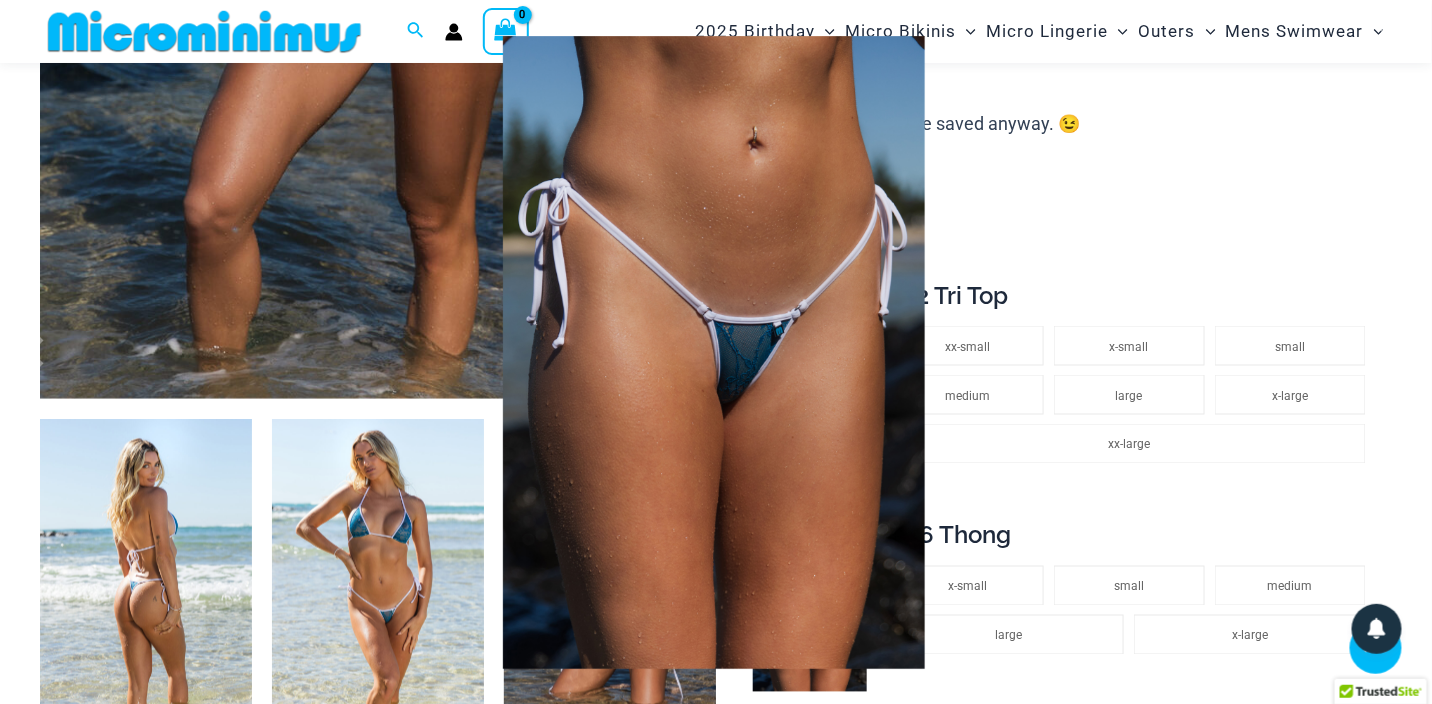 click at bounding box center (713, 352) 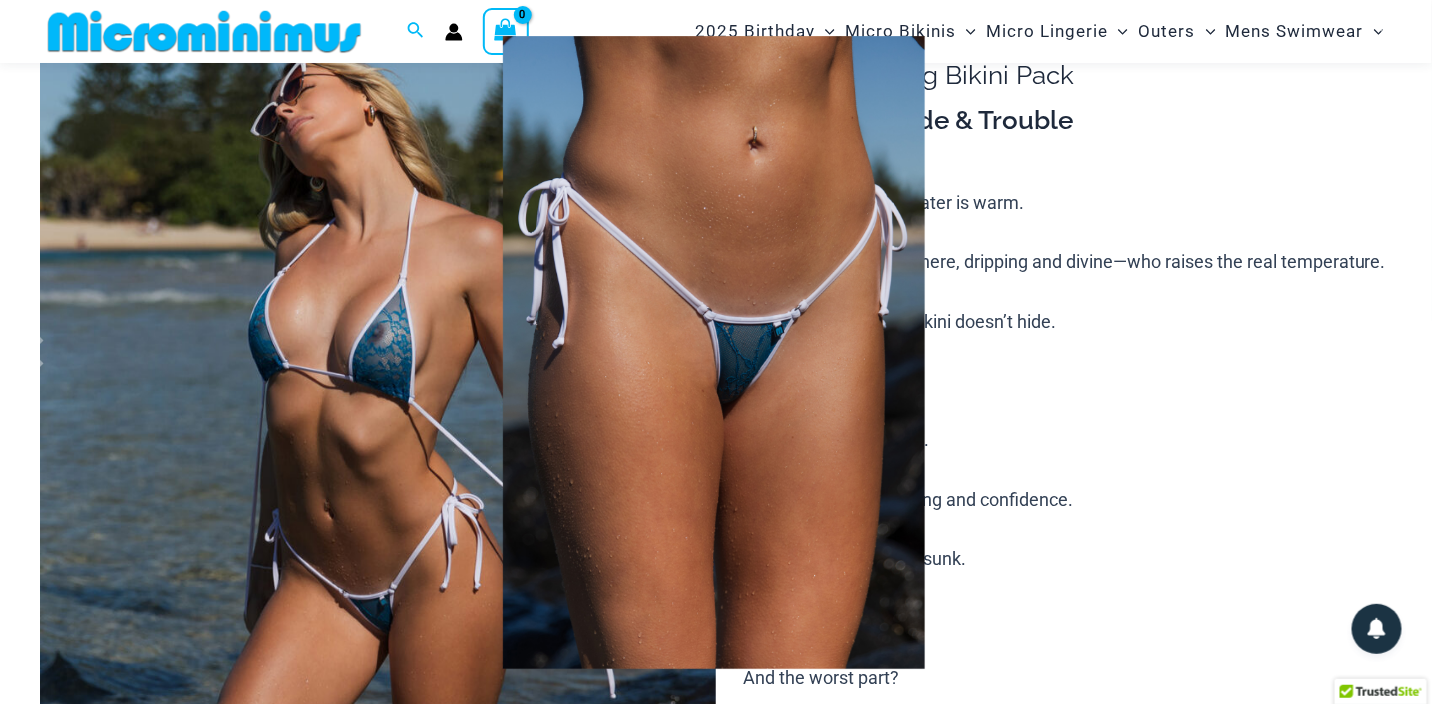 scroll, scrollTop: 182, scrollLeft: 0, axis: vertical 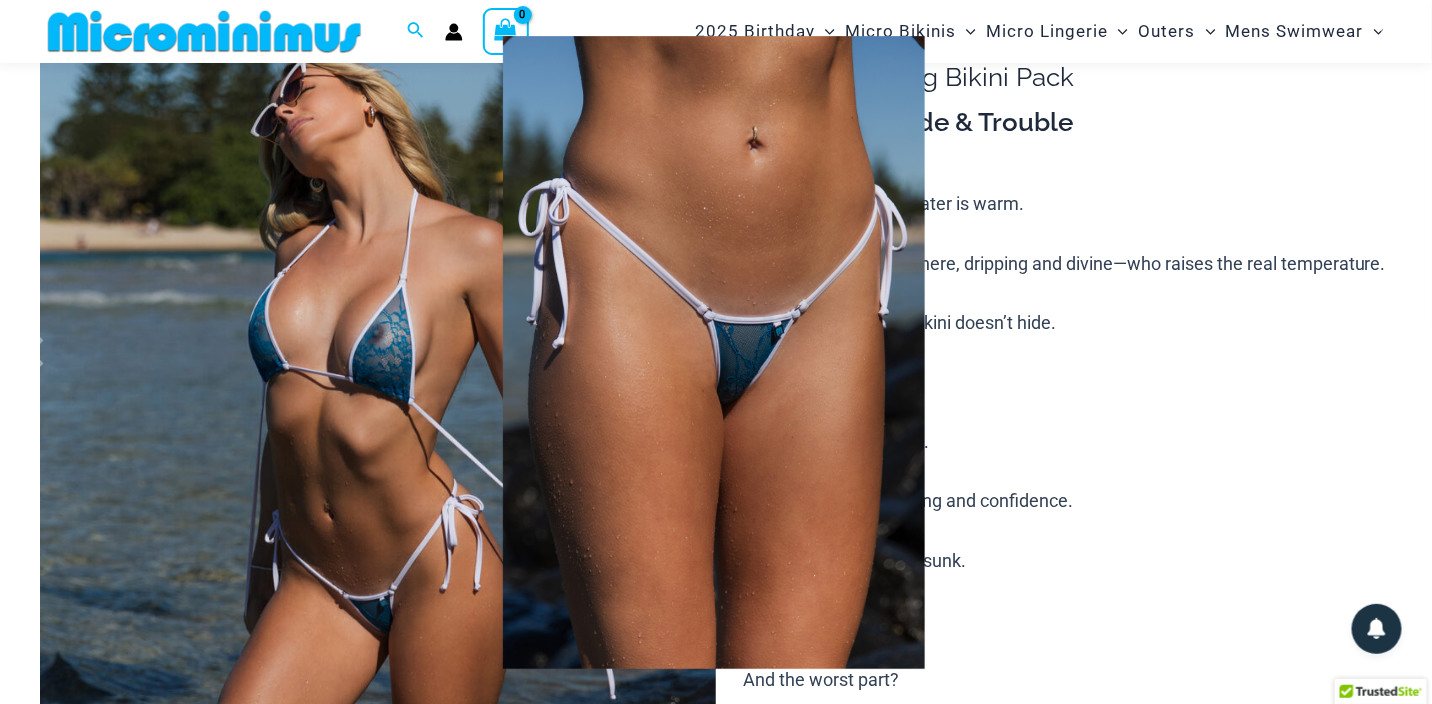 click at bounding box center (716, 352) 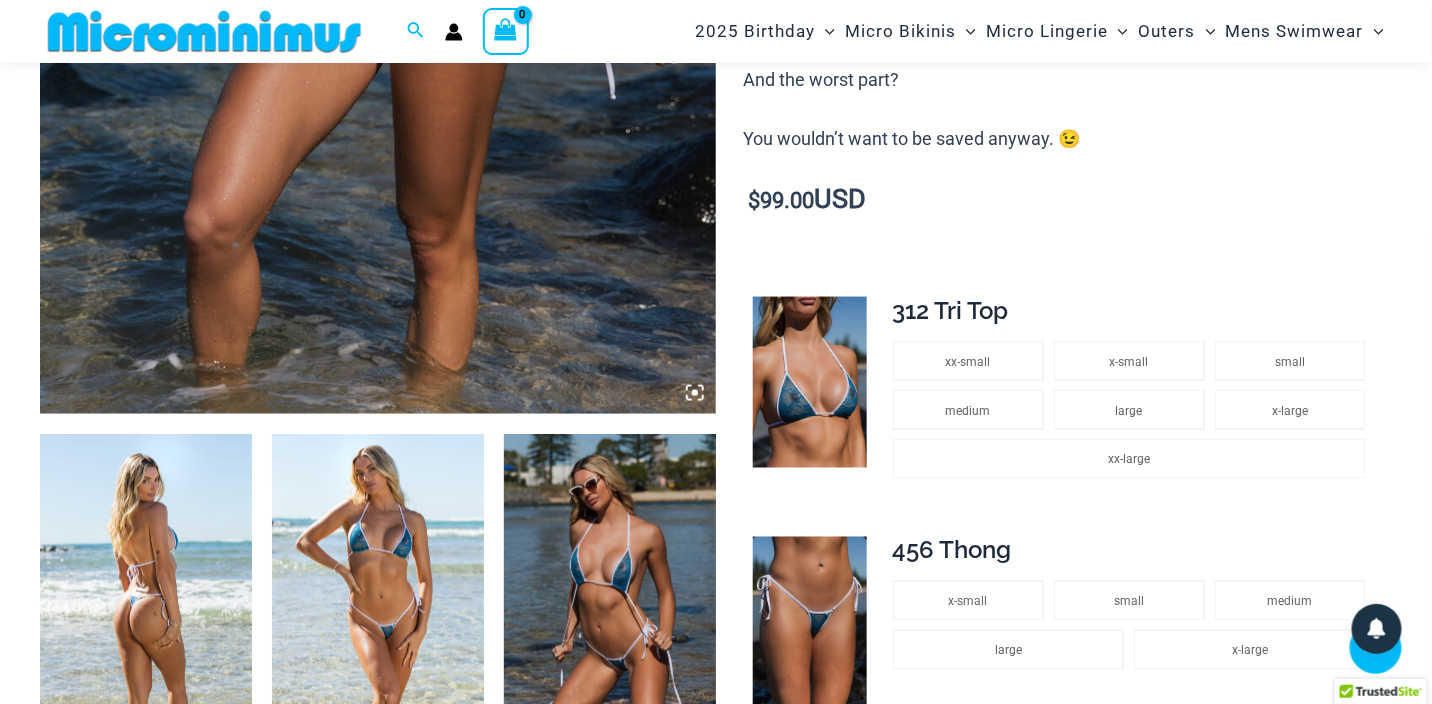 scroll, scrollTop: 982, scrollLeft: 0, axis: vertical 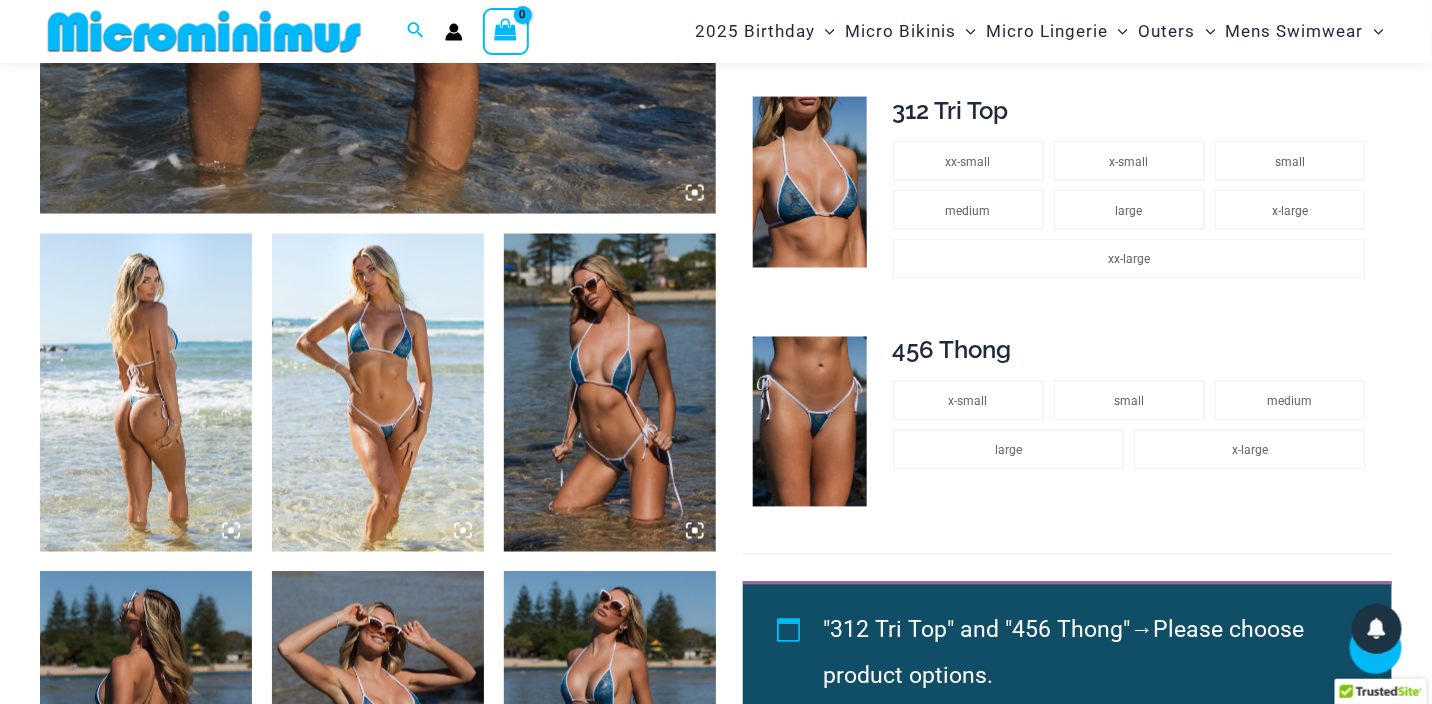 click at bounding box center [378, 393] 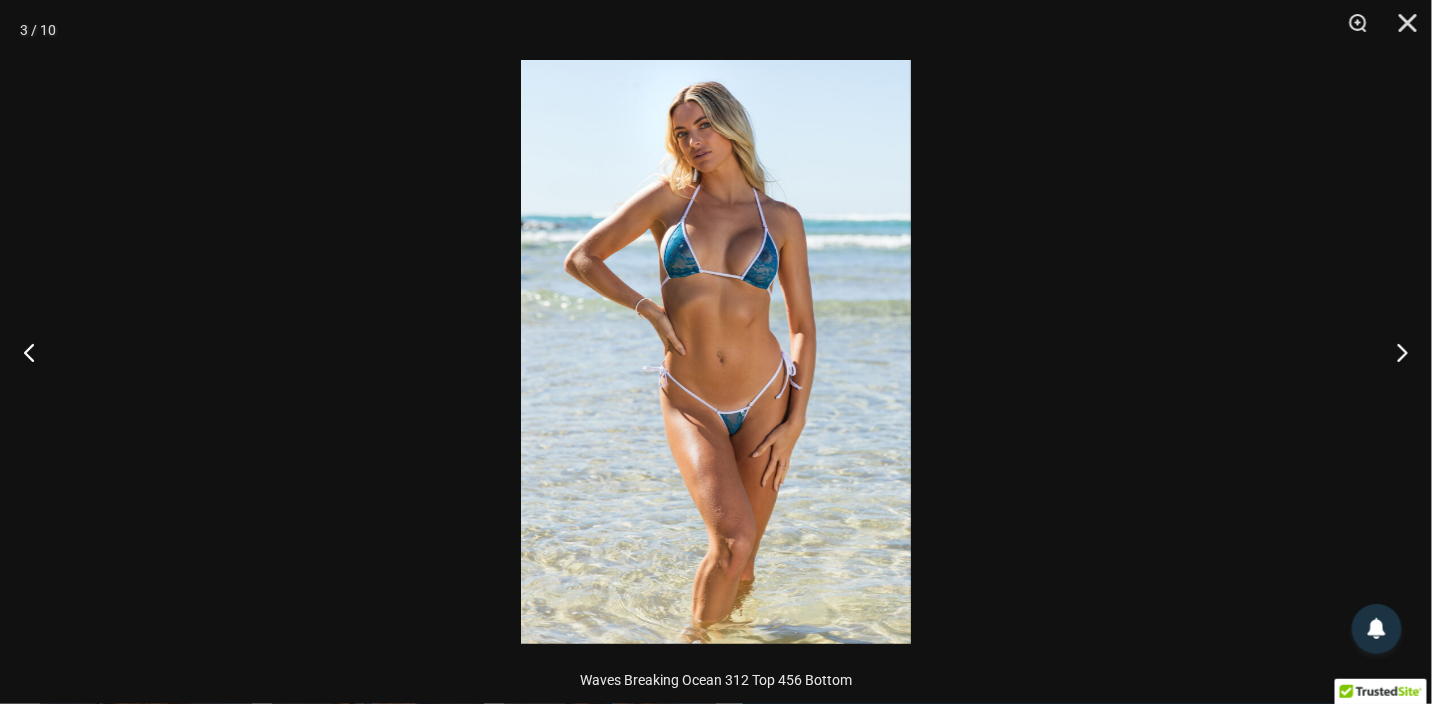 click at bounding box center [716, 352] 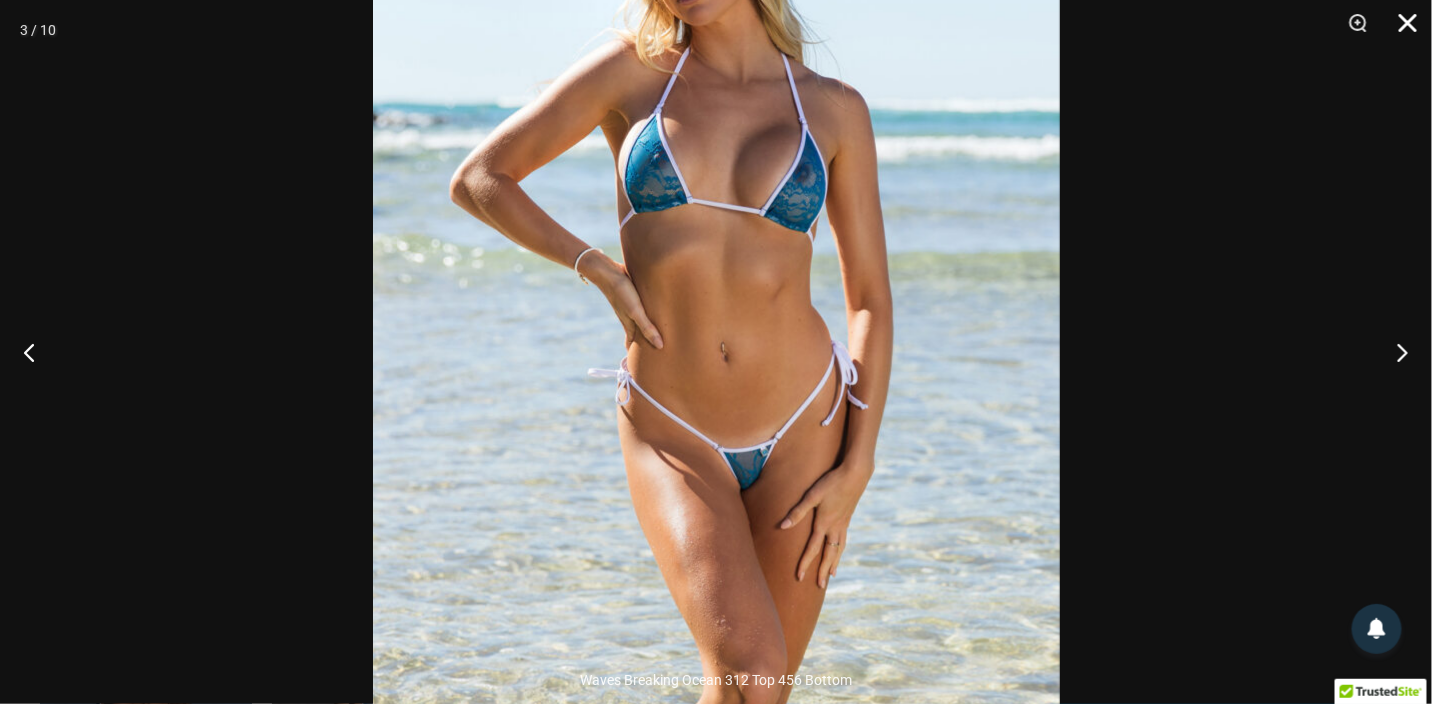 click at bounding box center [1401, 30] 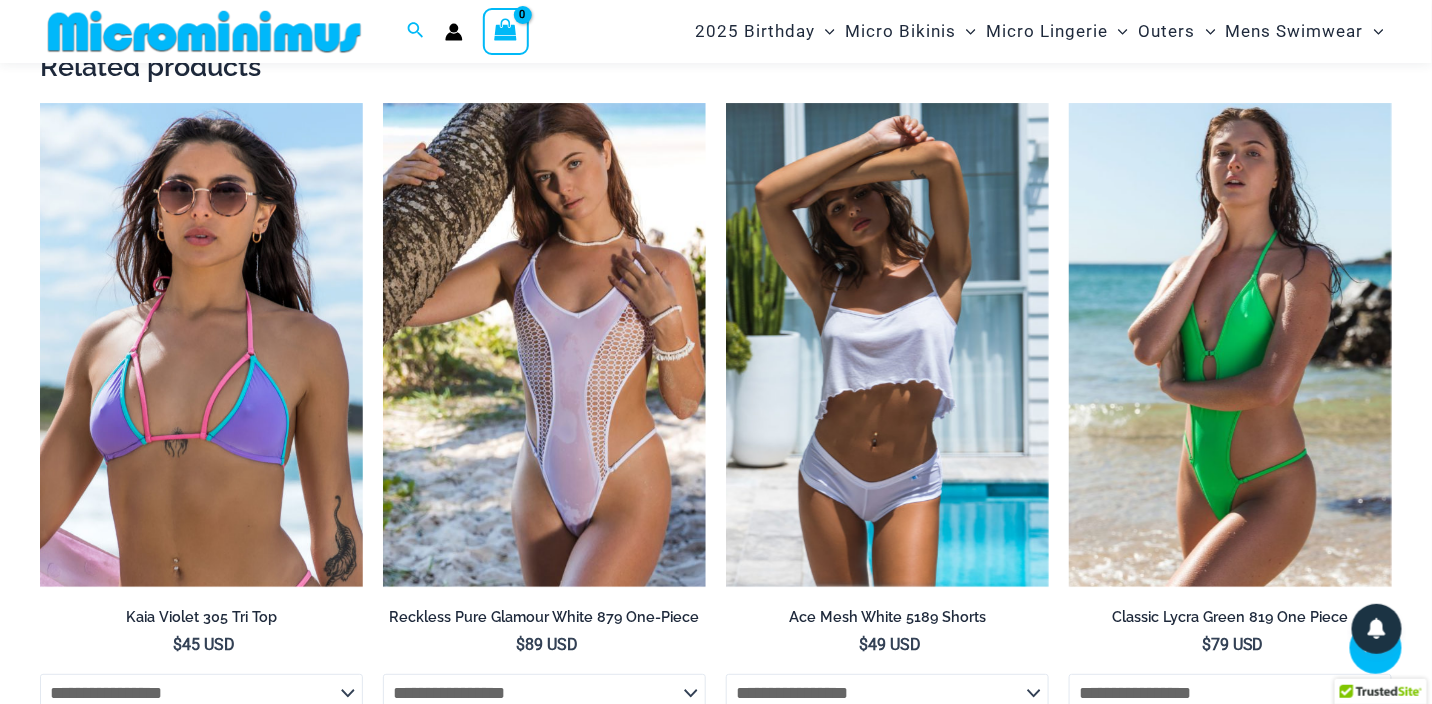 scroll, scrollTop: 2382, scrollLeft: 0, axis: vertical 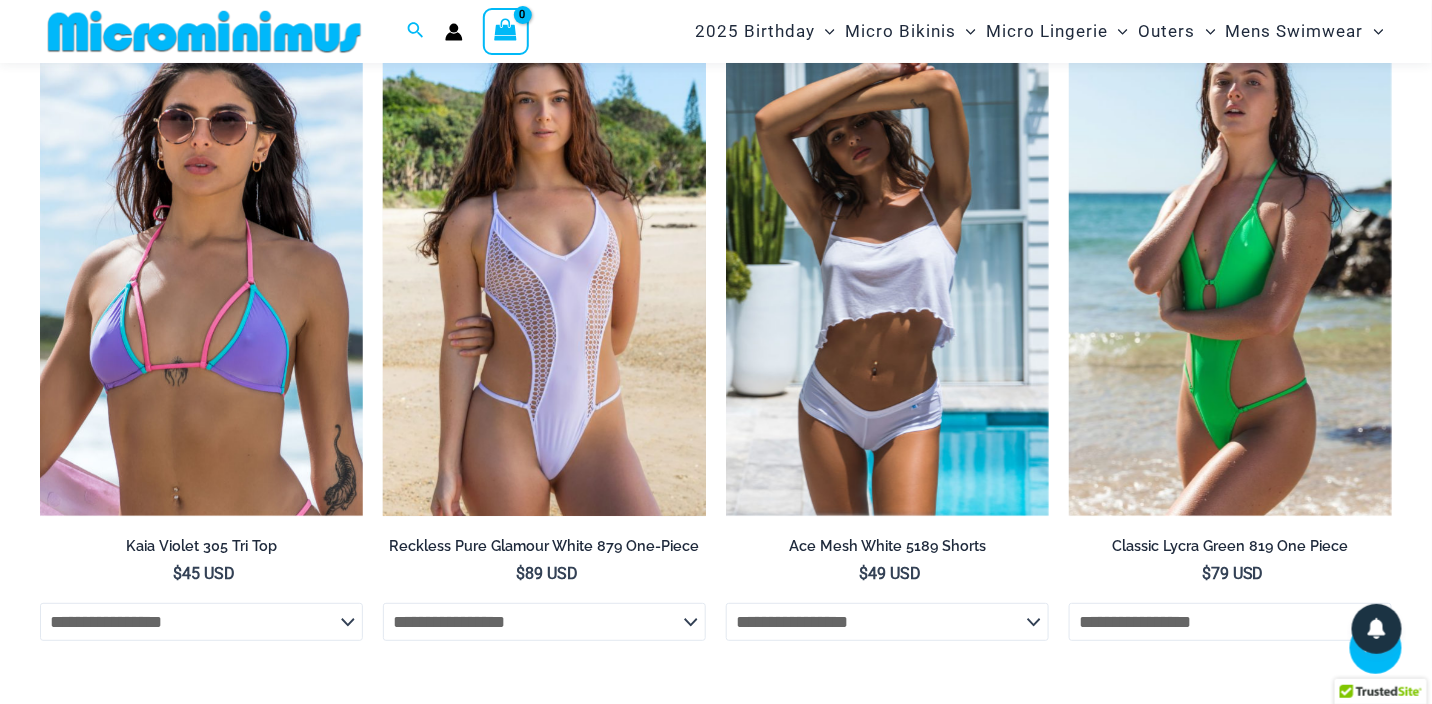 click at bounding box center [544, 274] 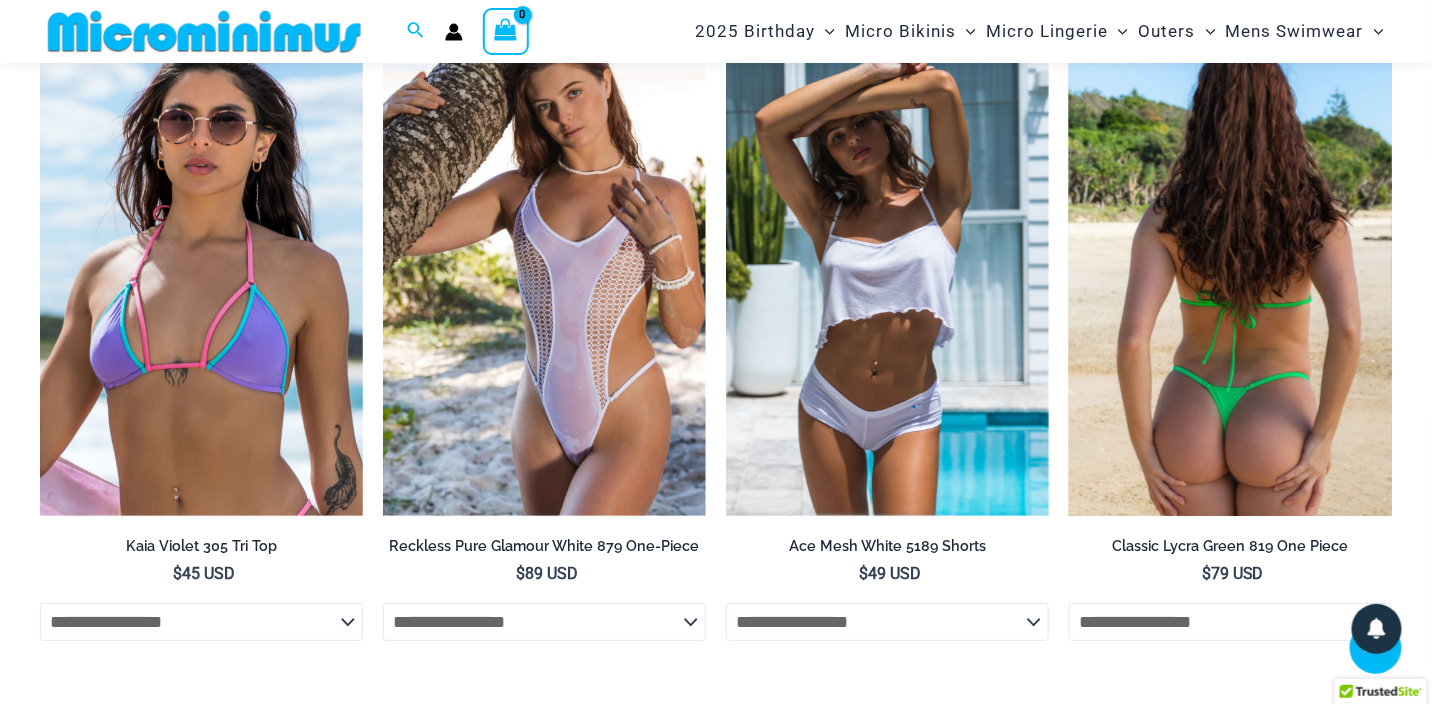 click at bounding box center (1230, 274) 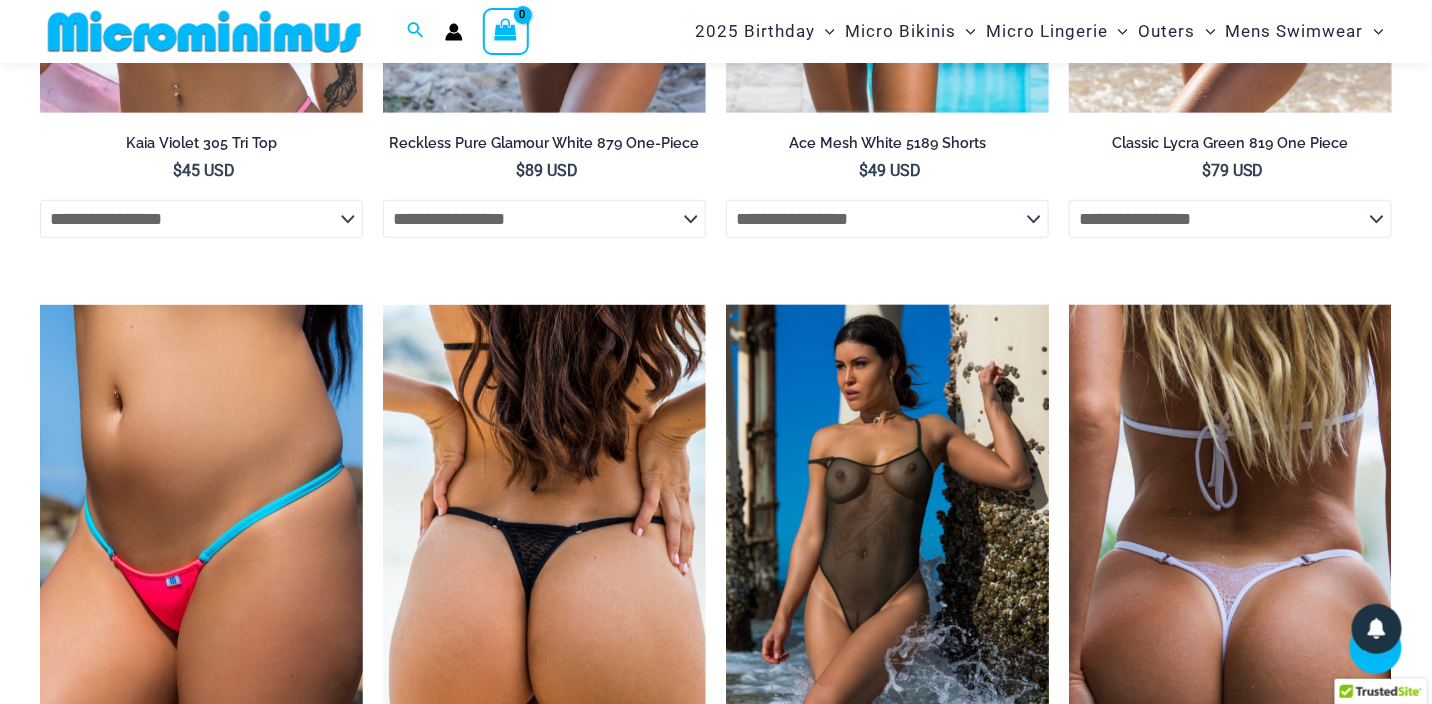 scroll, scrollTop: 2982, scrollLeft: 0, axis: vertical 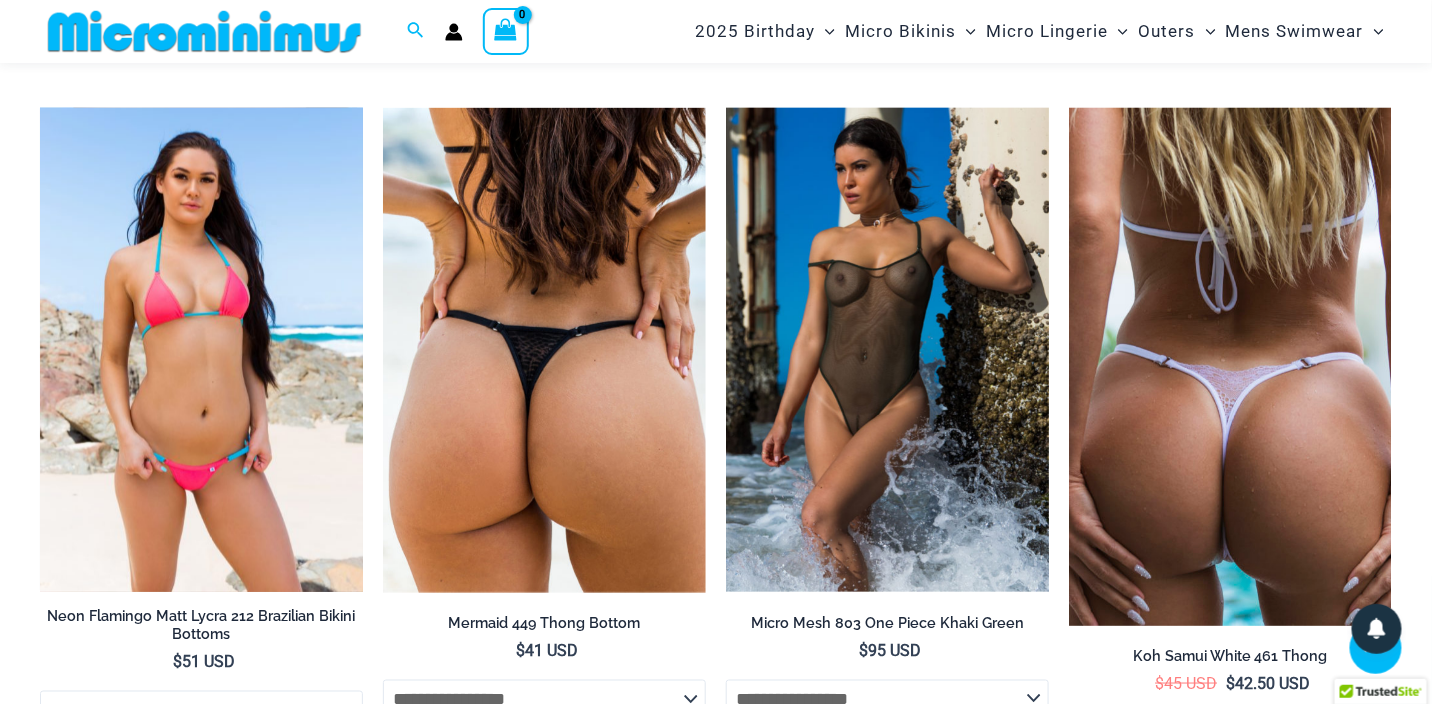 click at bounding box center [201, 350] 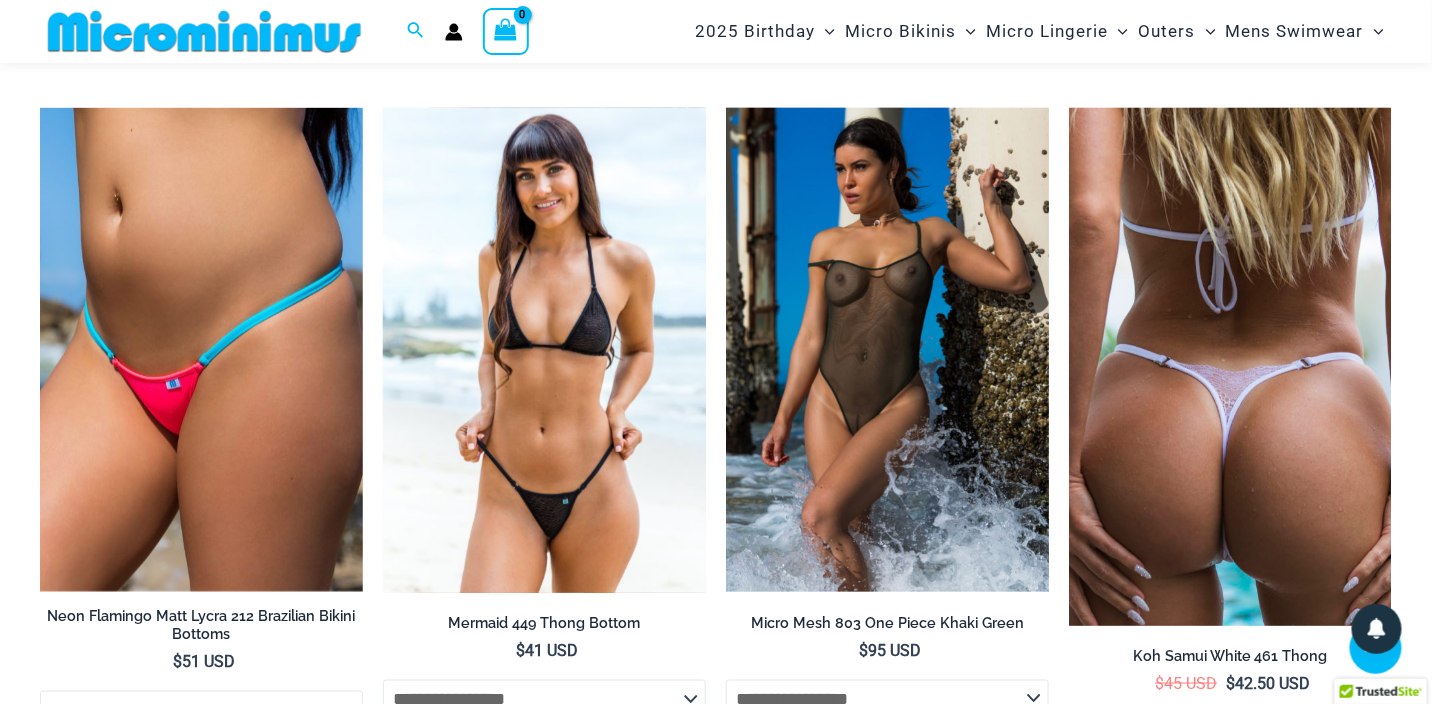 click at bounding box center (544, 350) 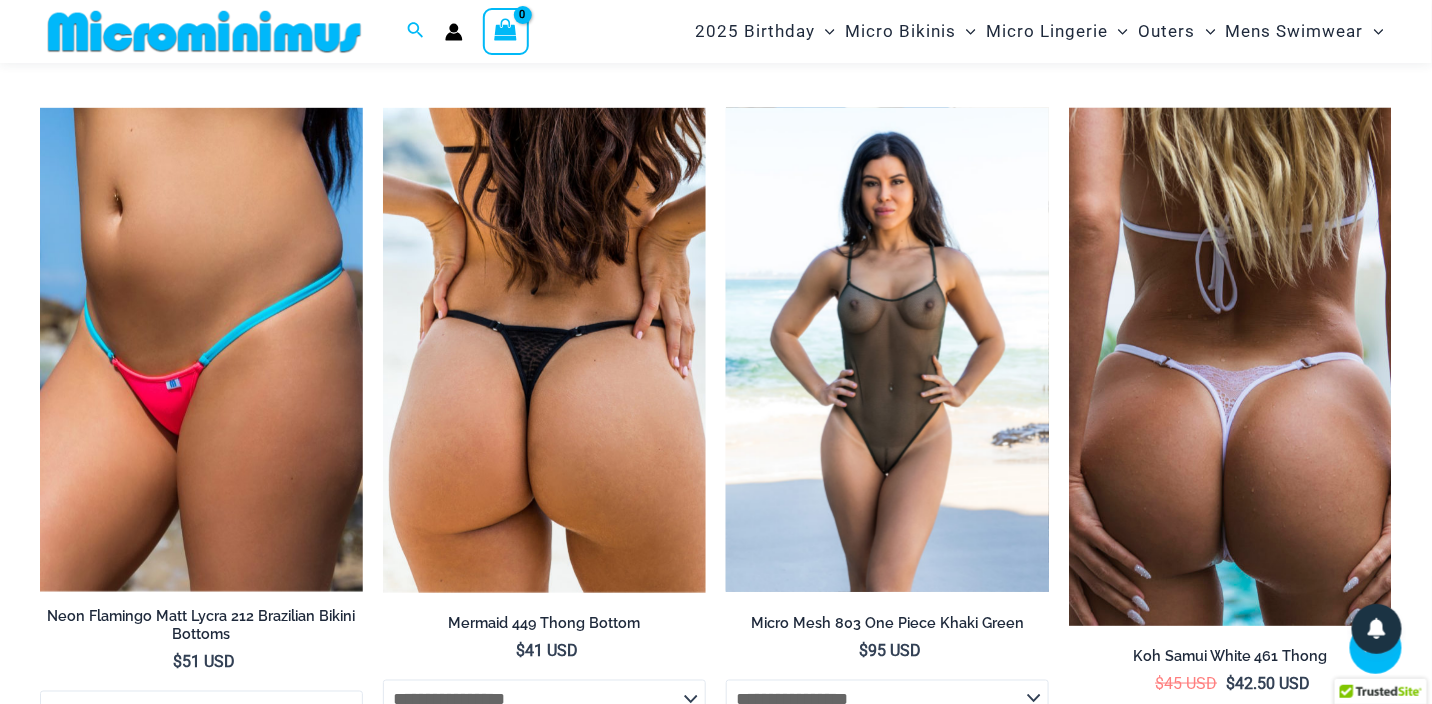 click at bounding box center [887, 350] 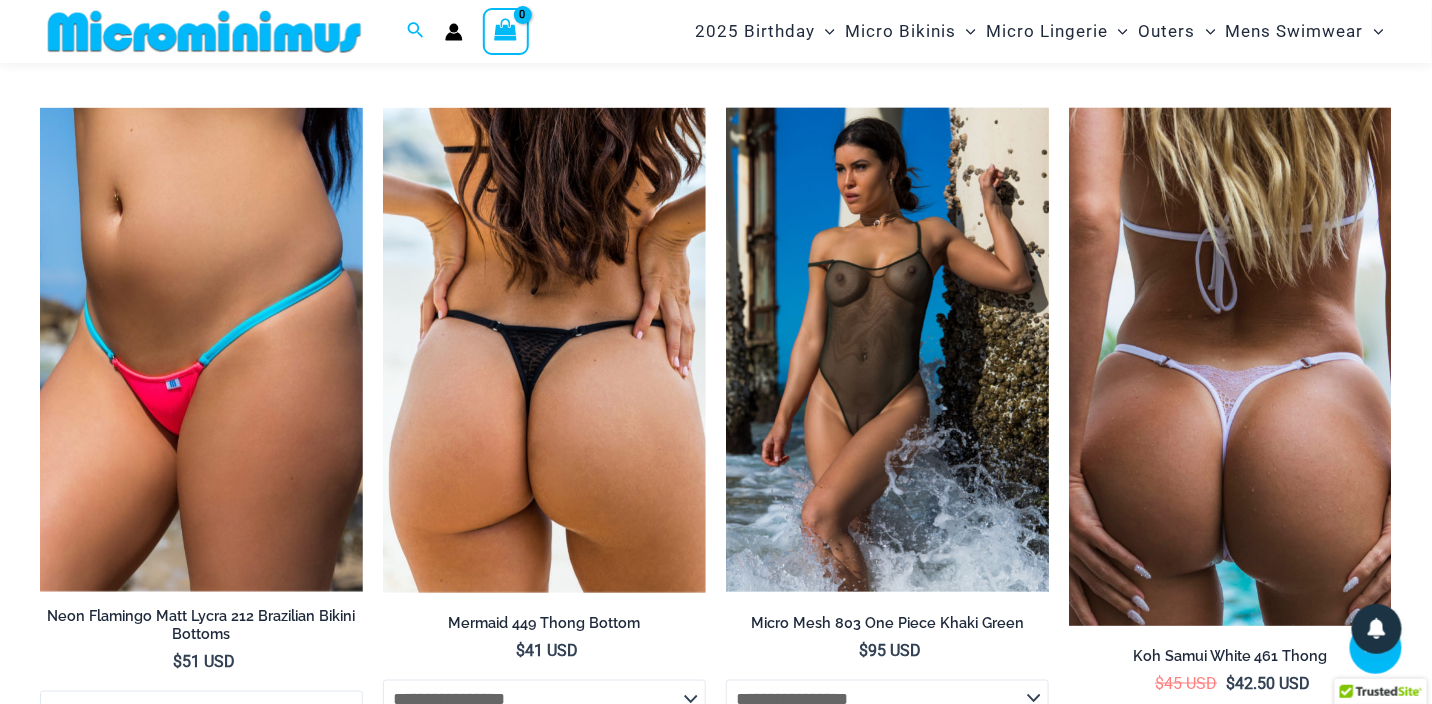 click at bounding box center [1230, 367] 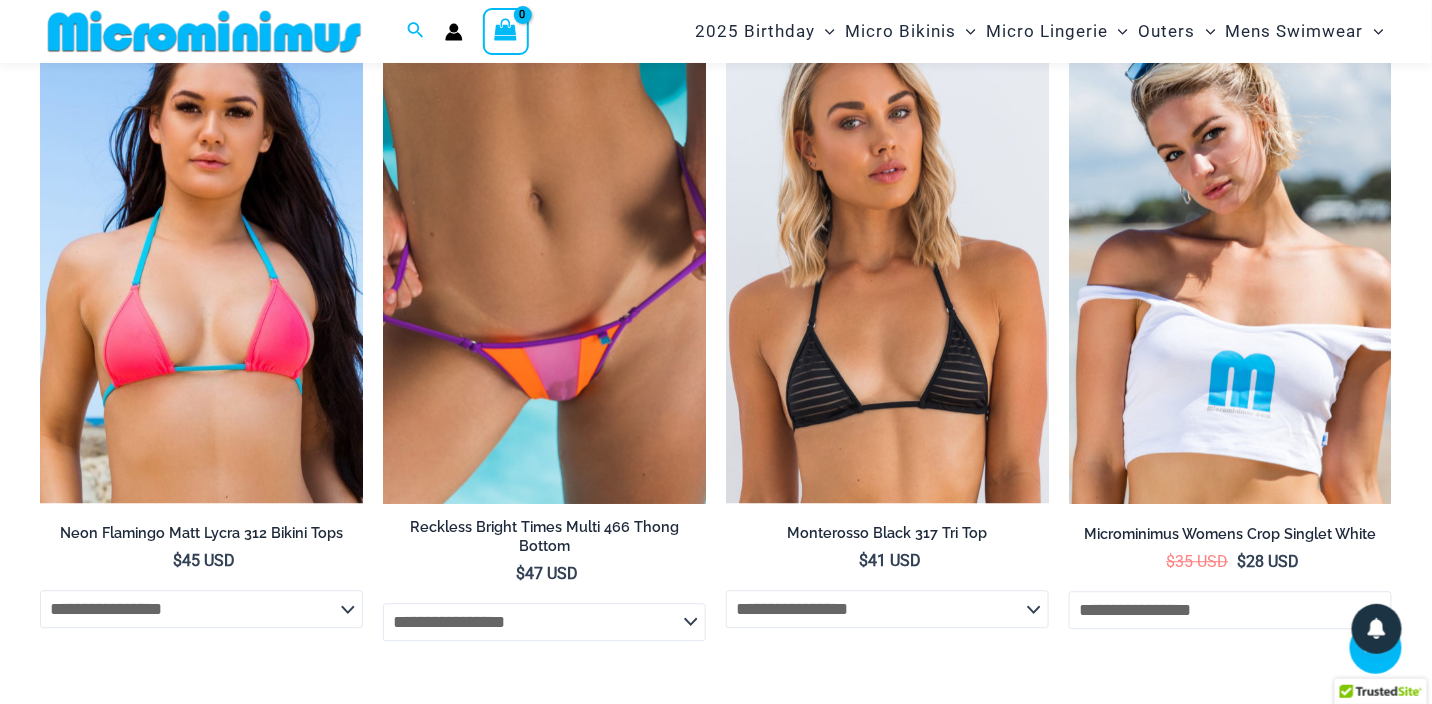 scroll, scrollTop: 3782, scrollLeft: 0, axis: vertical 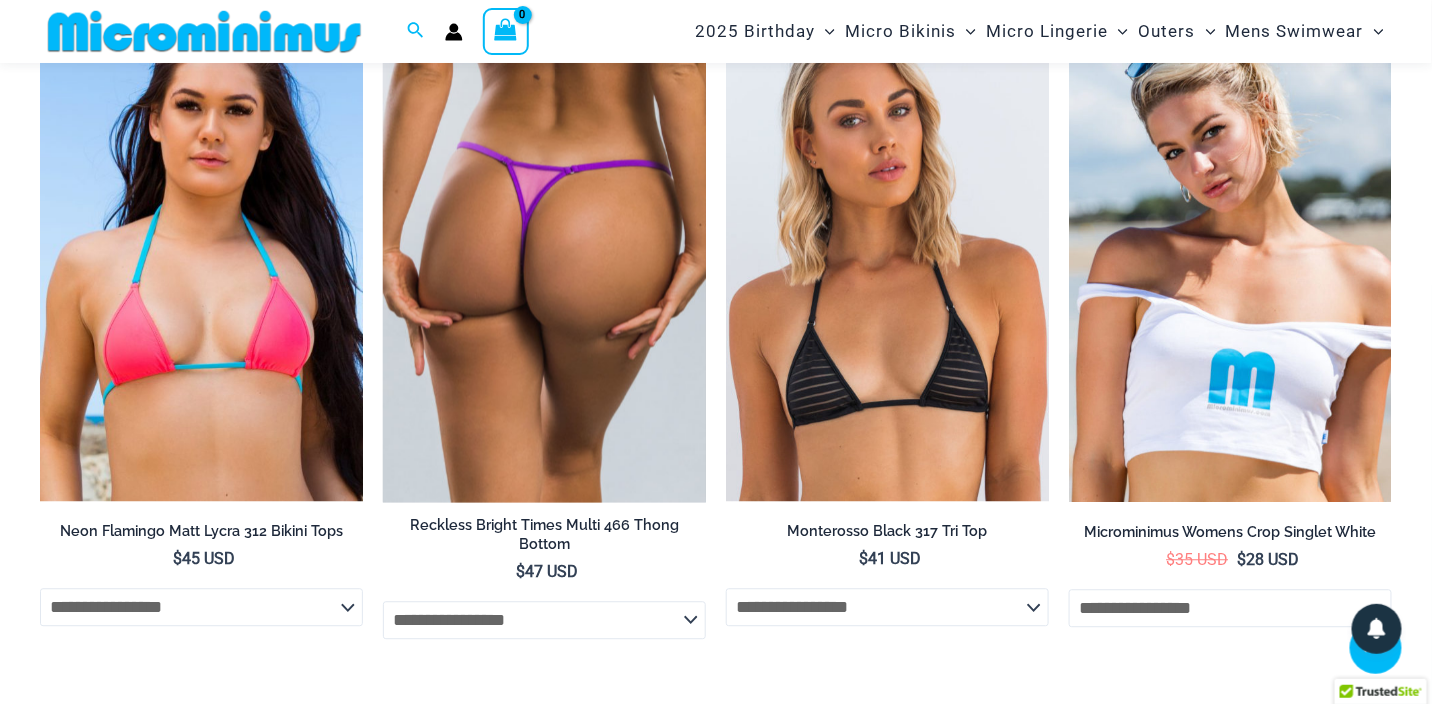click at bounding box center (544, 259) 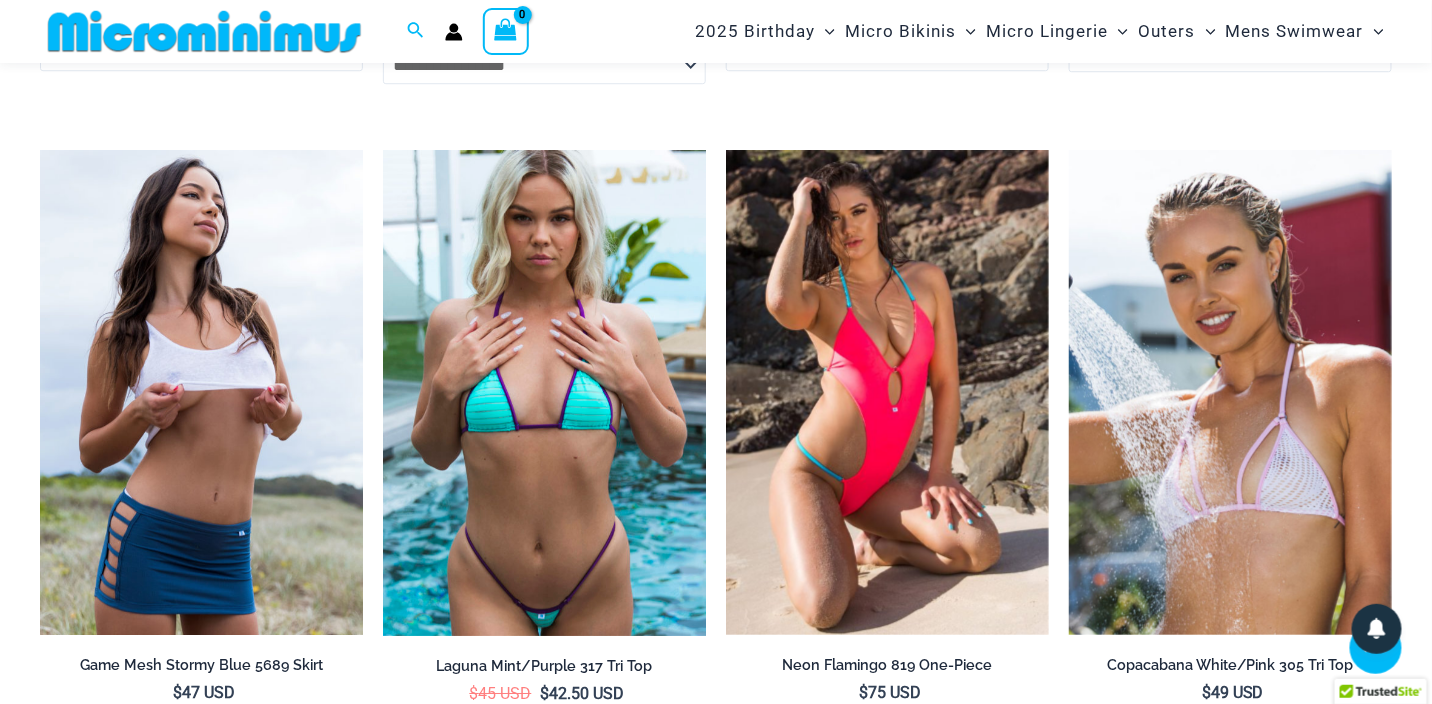 scroll, scrollTop: 4382, scrollLeft: 0, axis: vertical 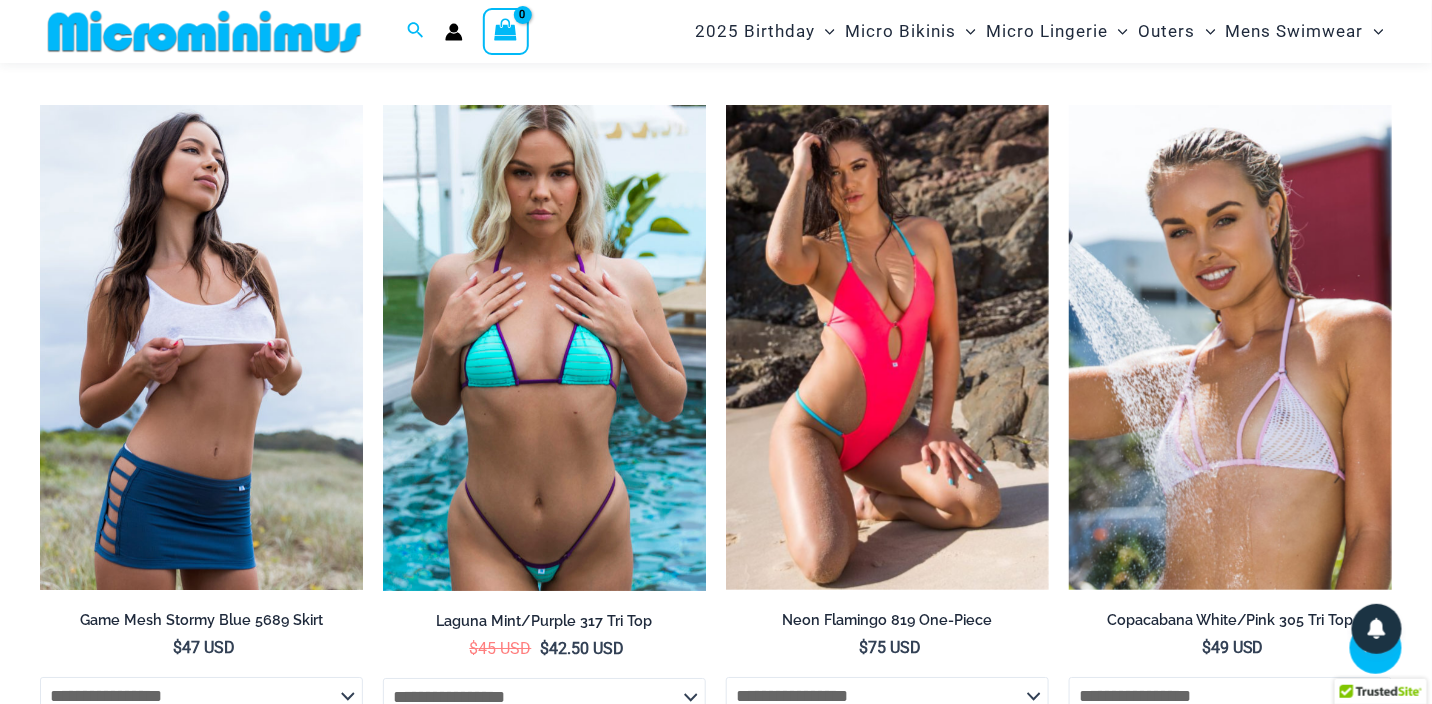 click at bounding box center [544, 348] 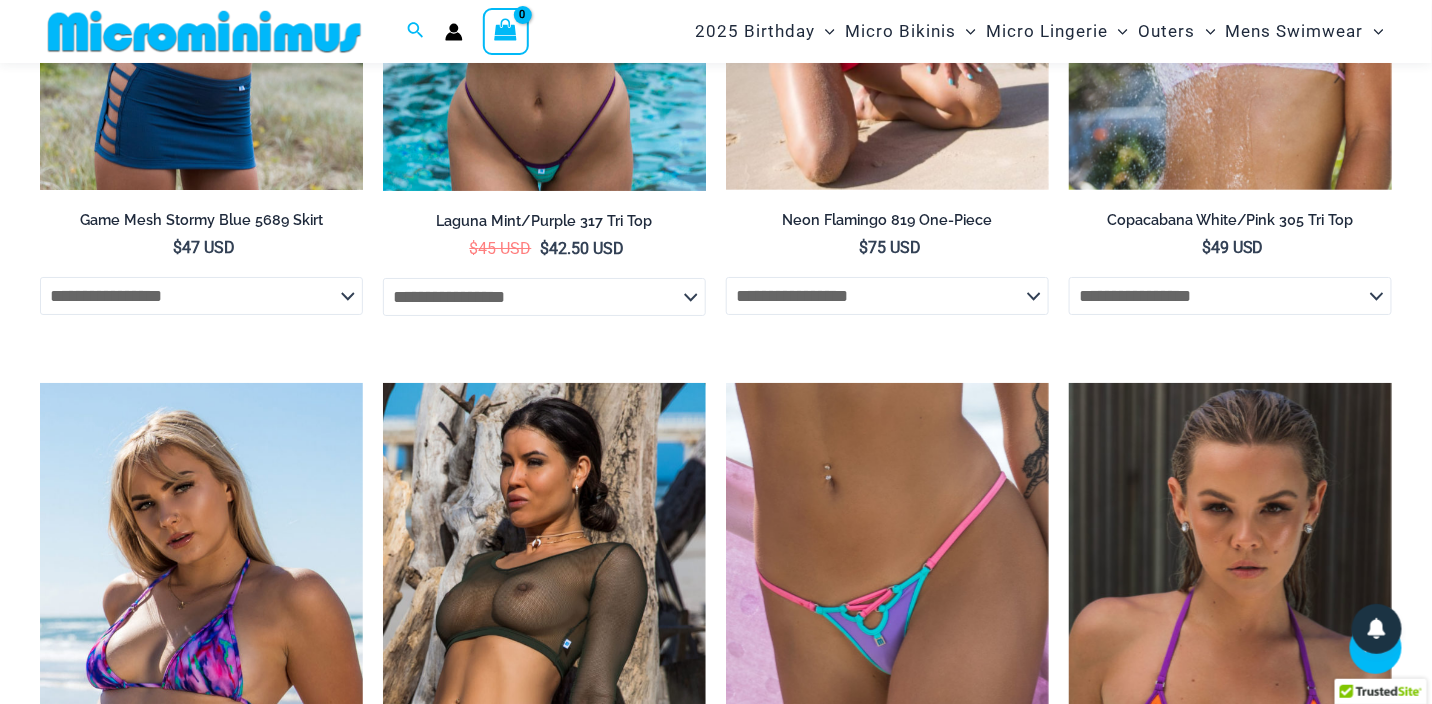 scroll, scrollTop: 4982, scrollLeft: 0, axis: vertical 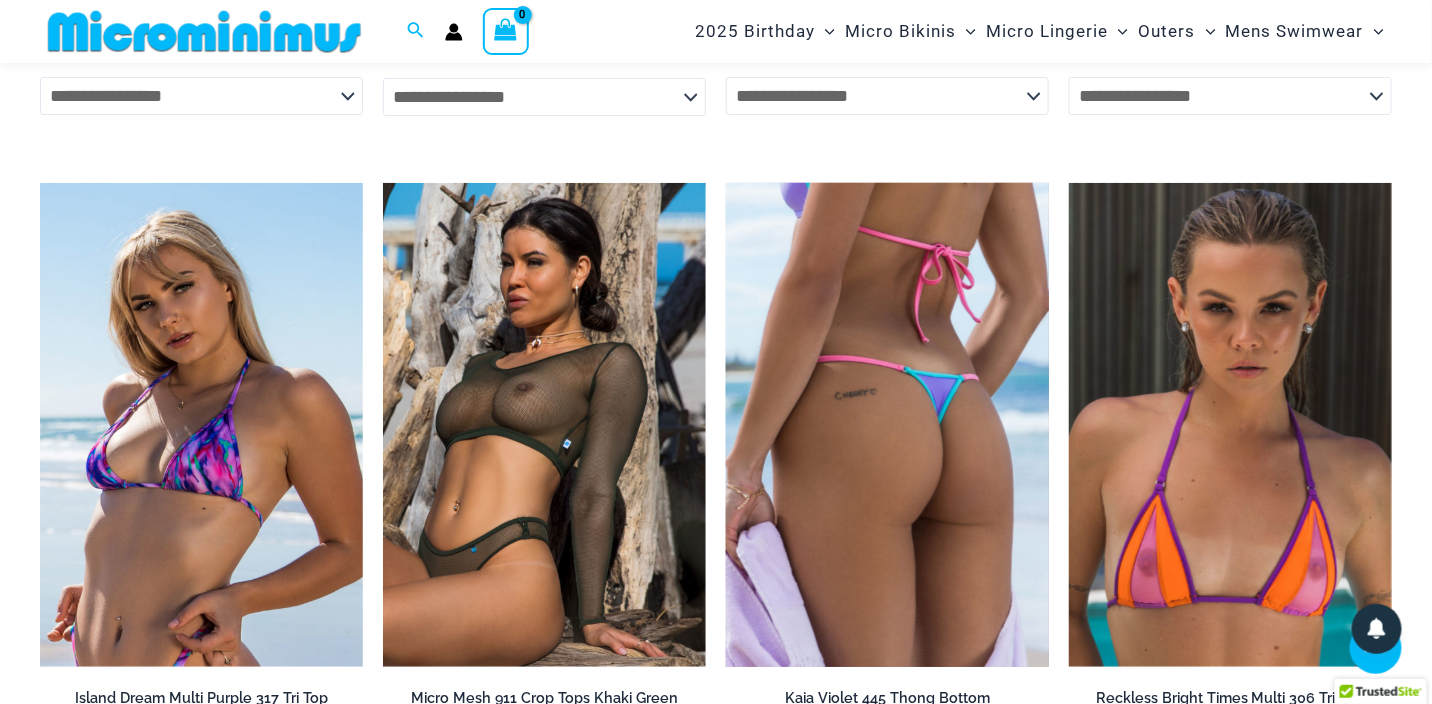click at bounding box center [887, 425] 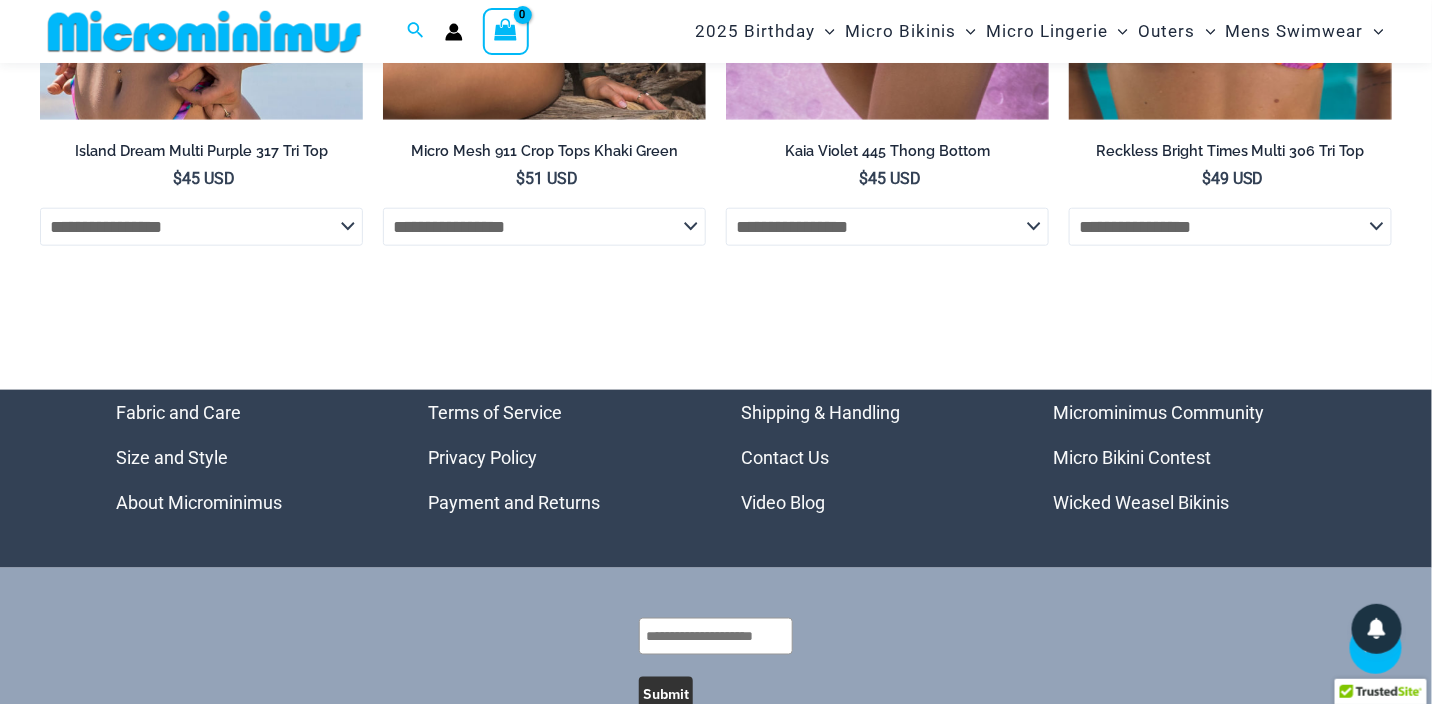 scroll, scrollTop: 5582, scrollLeft: 0, axis: vertical 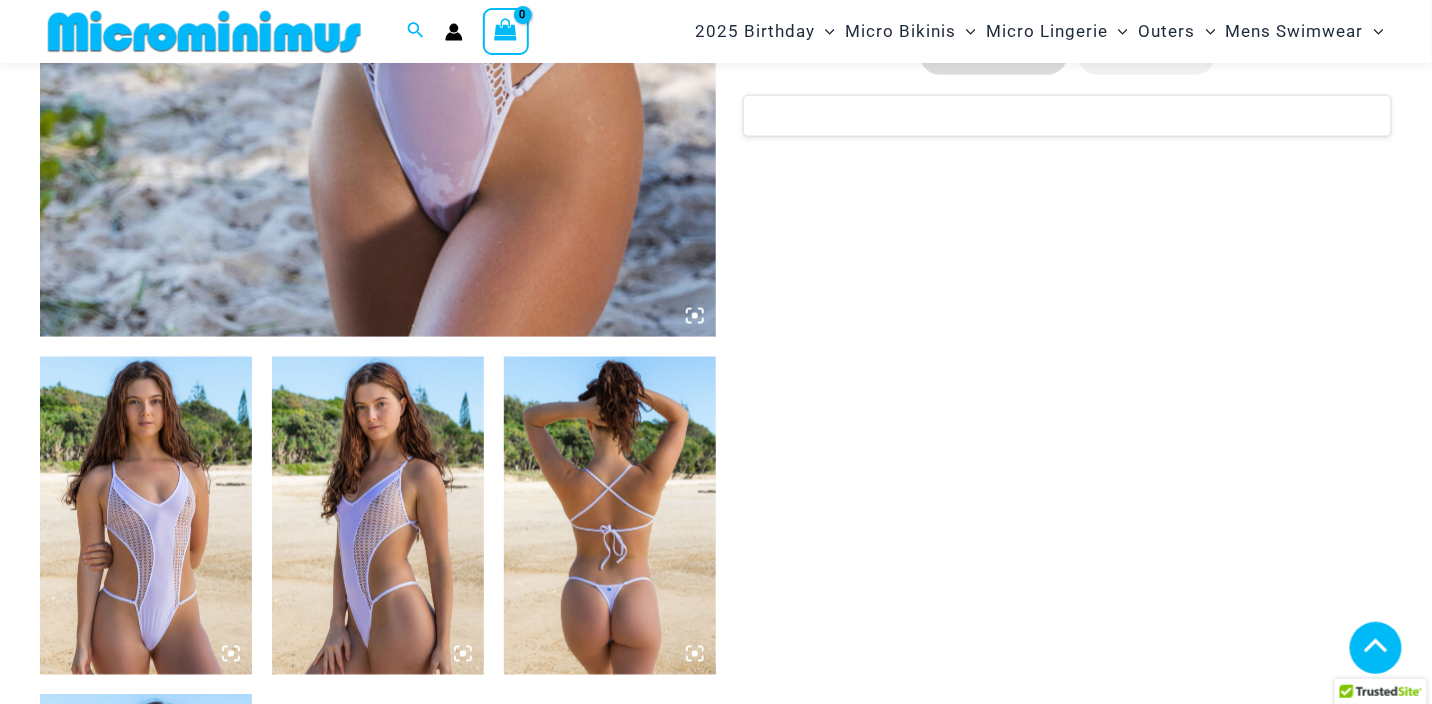 click at bounding box center (146, 516) 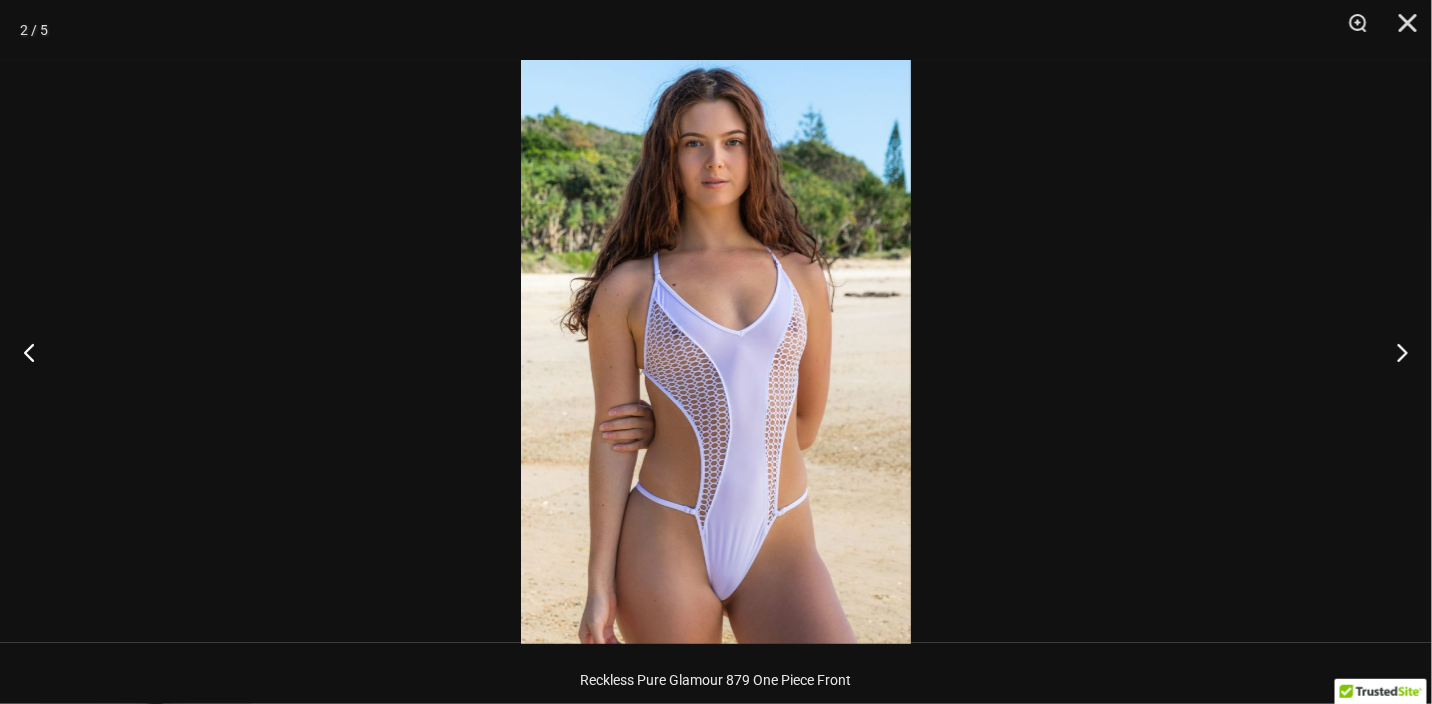 click at bounding box center [716, 352] 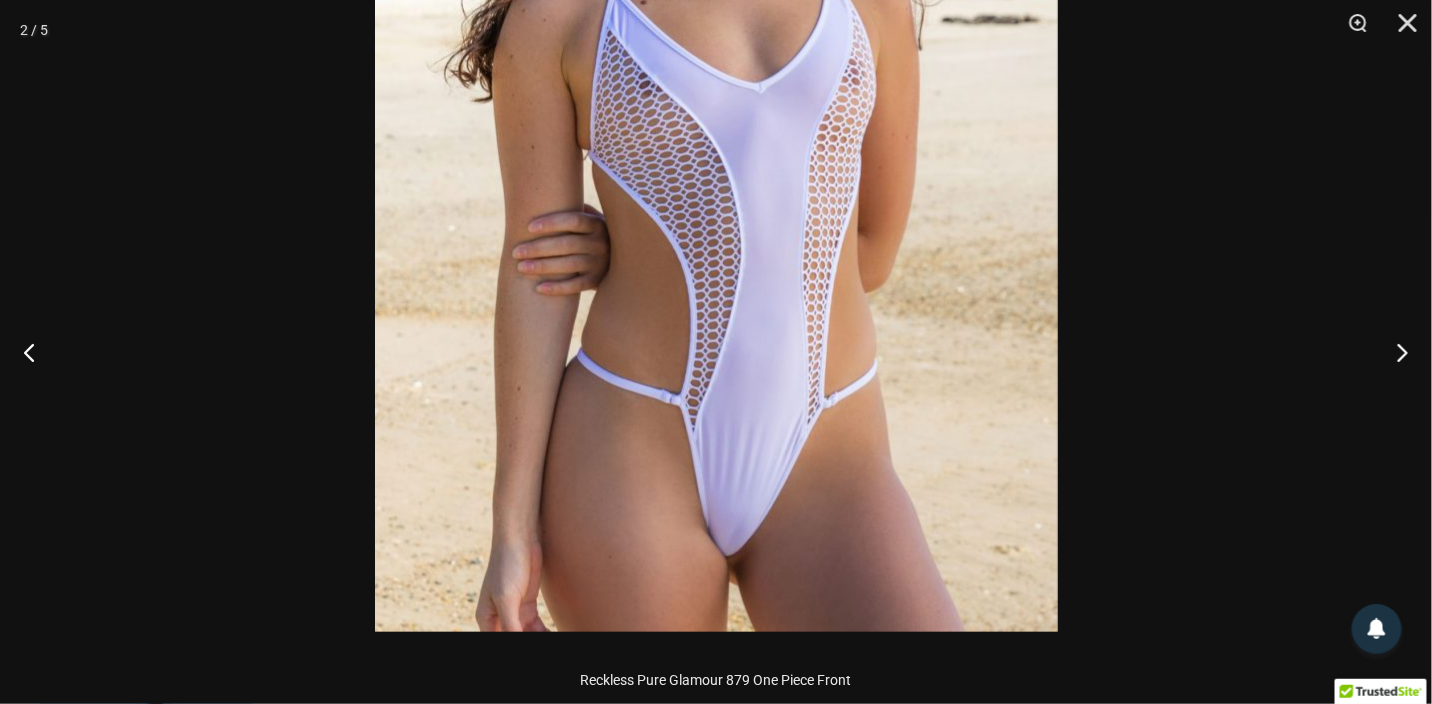 click at bounding box center (716, 120) 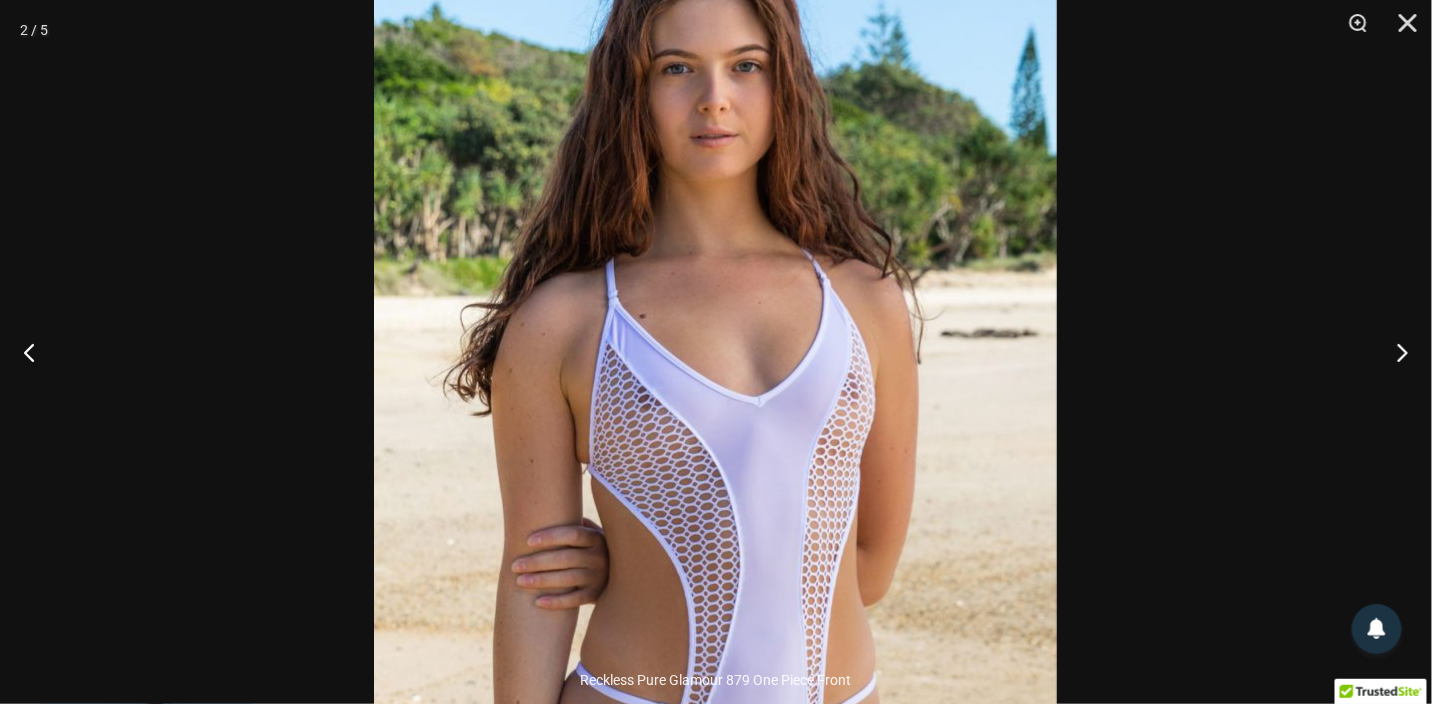click at bounding box center [715, 434] 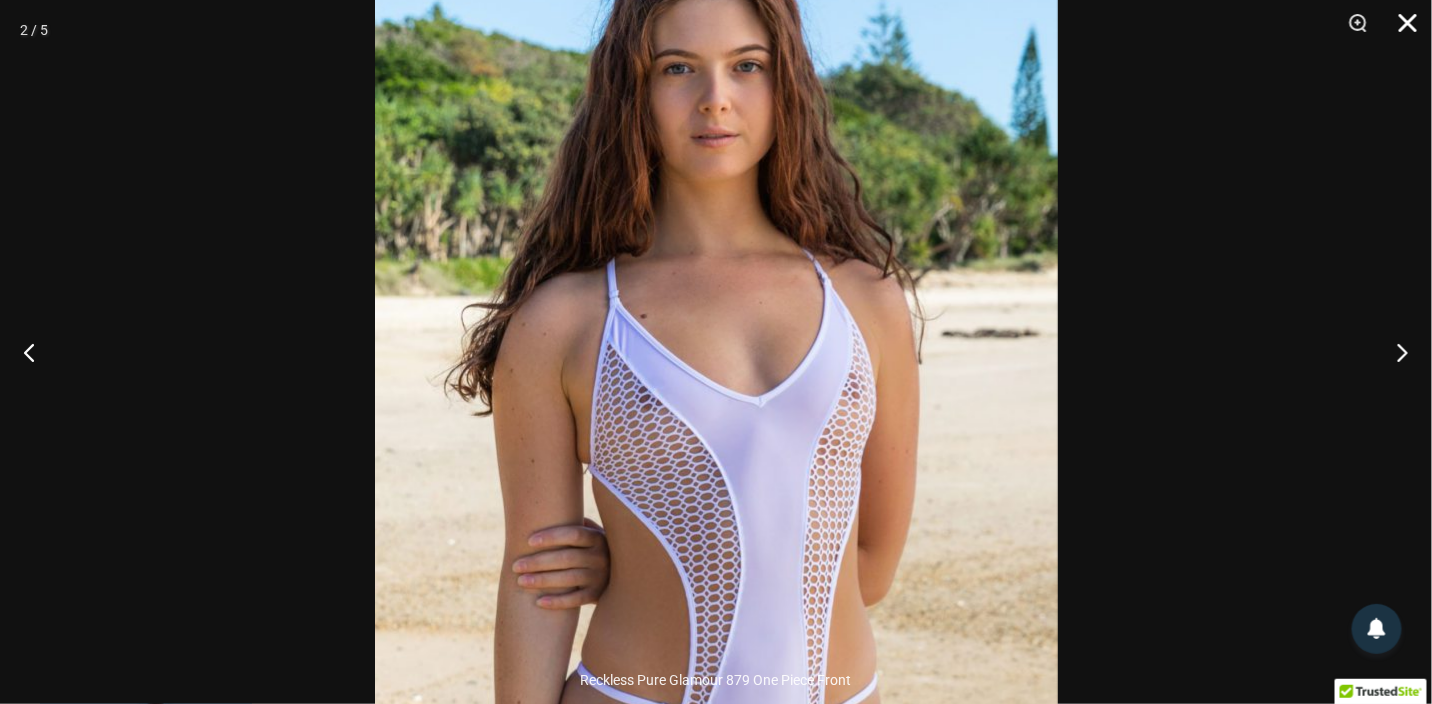 click at bounding box center (1401, 30) 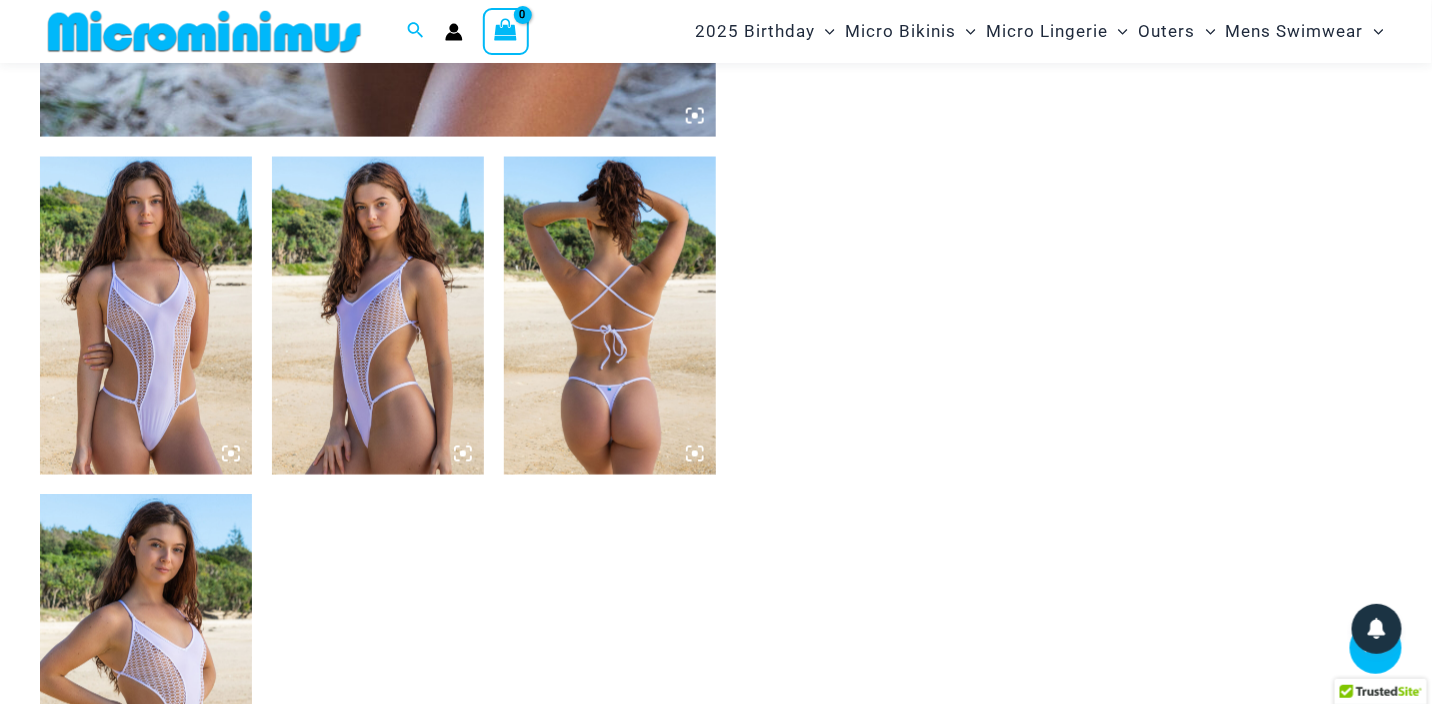scroll, scrollTop: 1200, scrollLeft: 0, axis: vertical 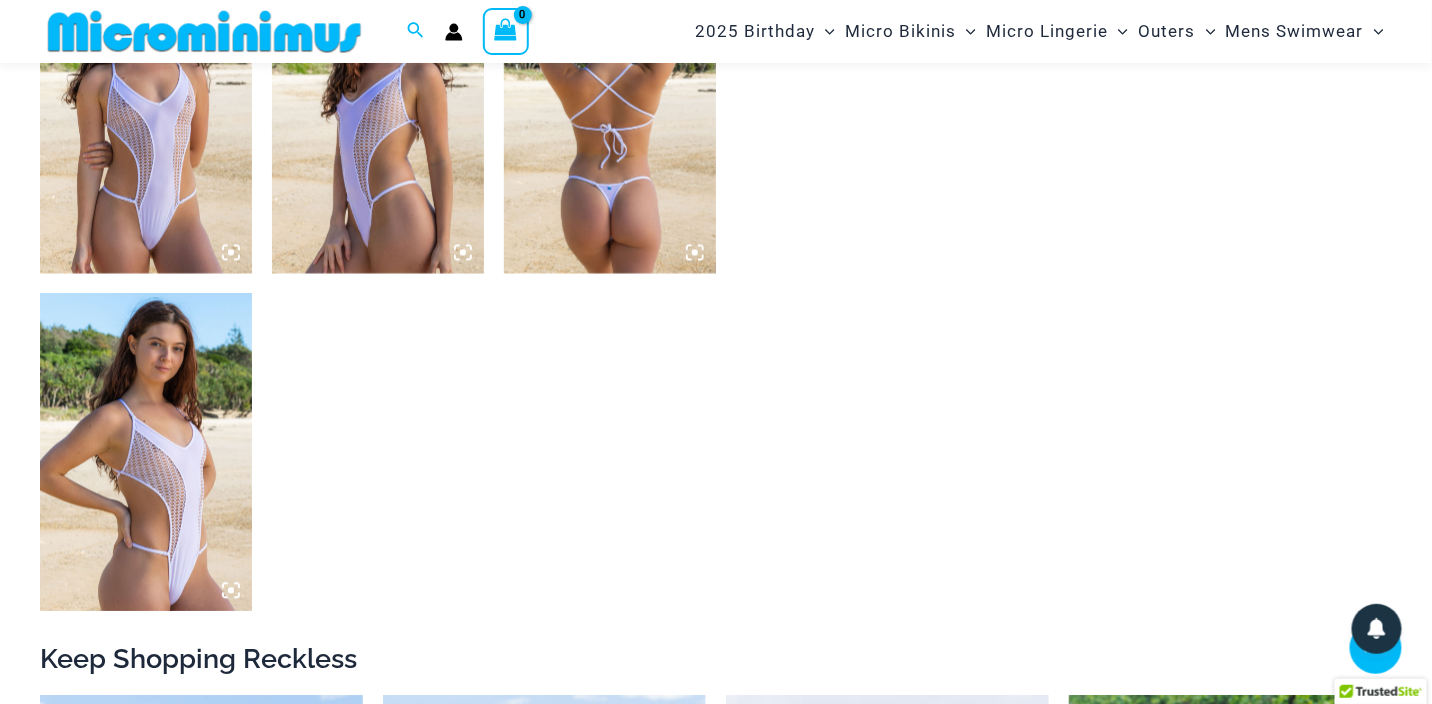 click at bounding box center [146, 453] 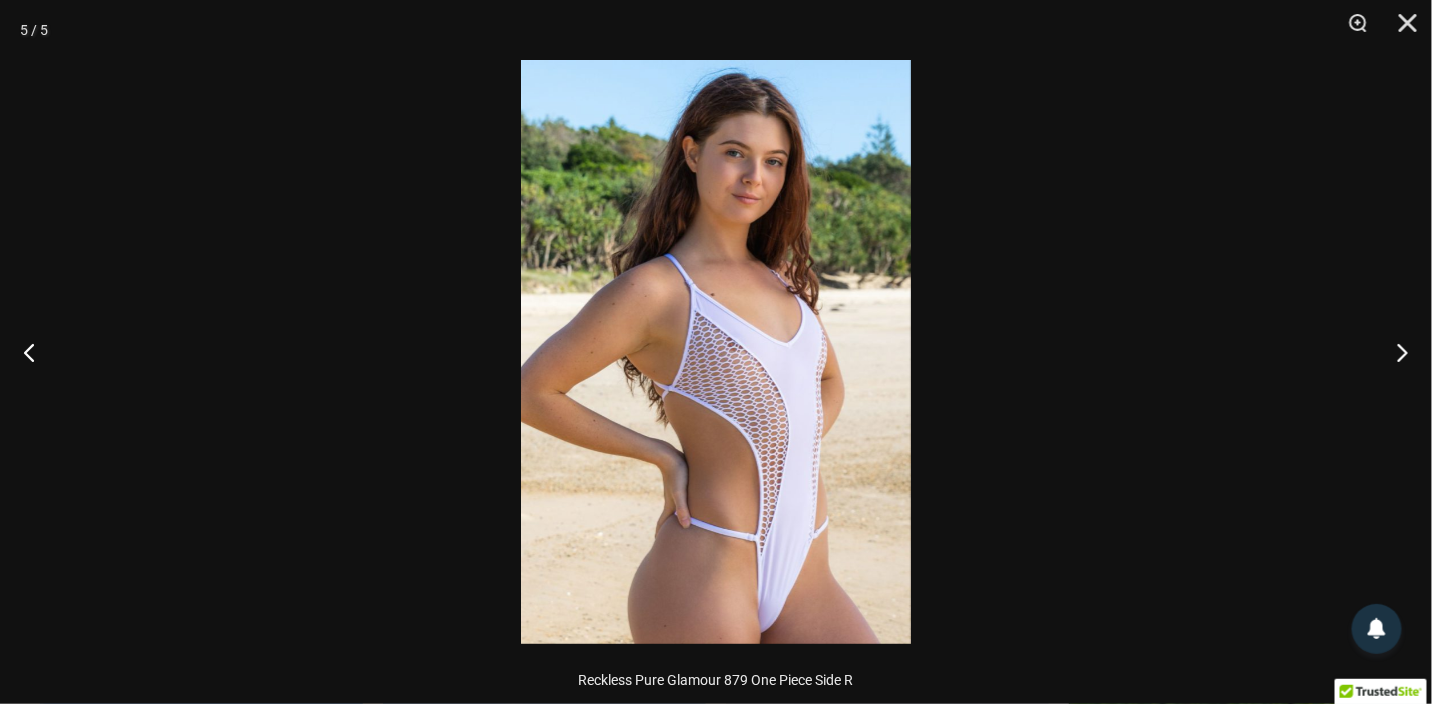 click at bounding box center [716, 352] 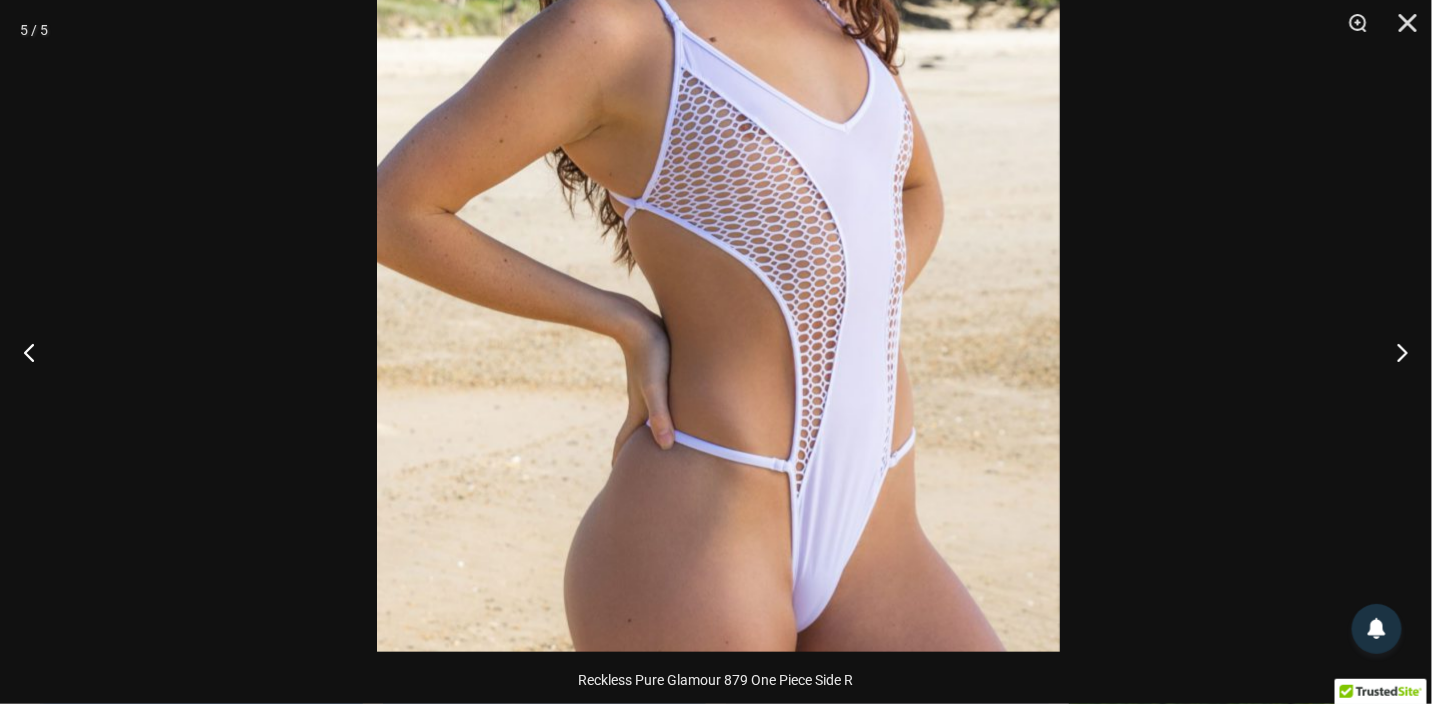 click at bounding box center (718, 140) 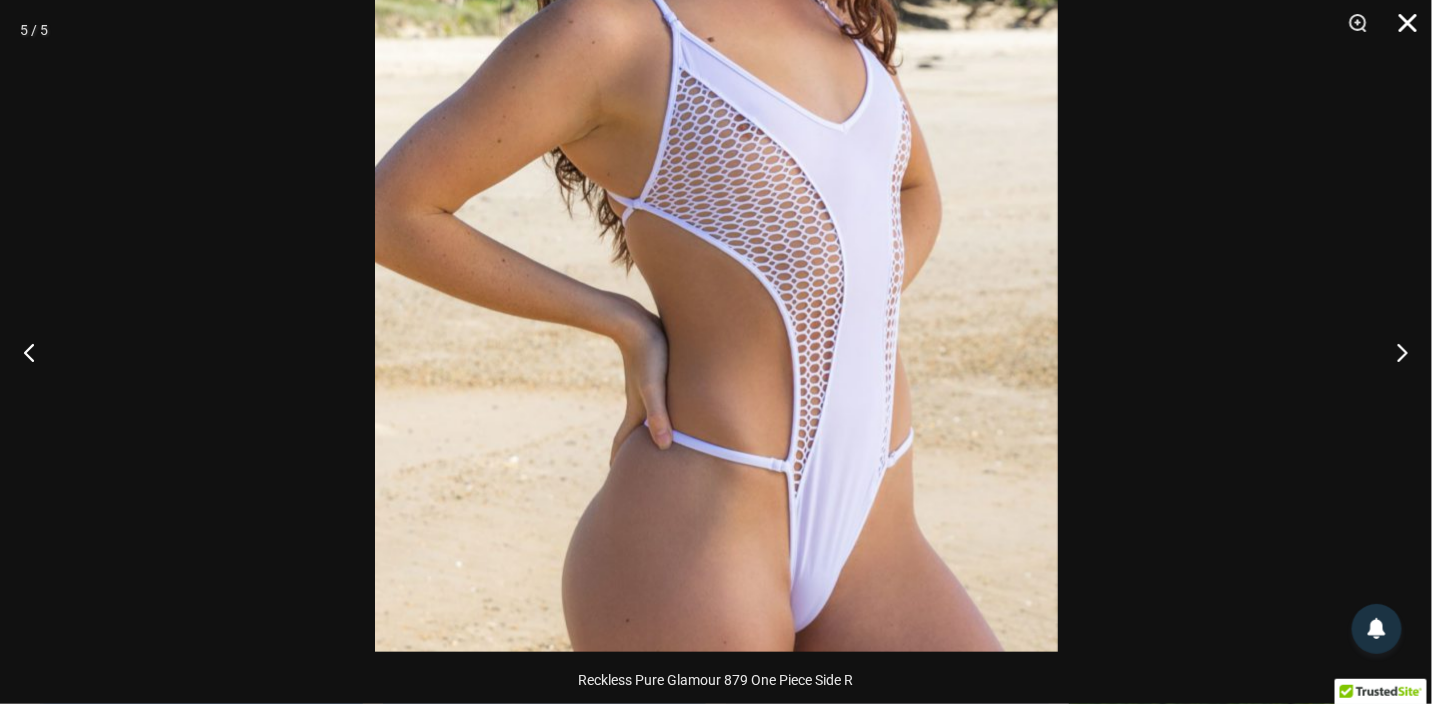click at bounding box center (1401, 30) 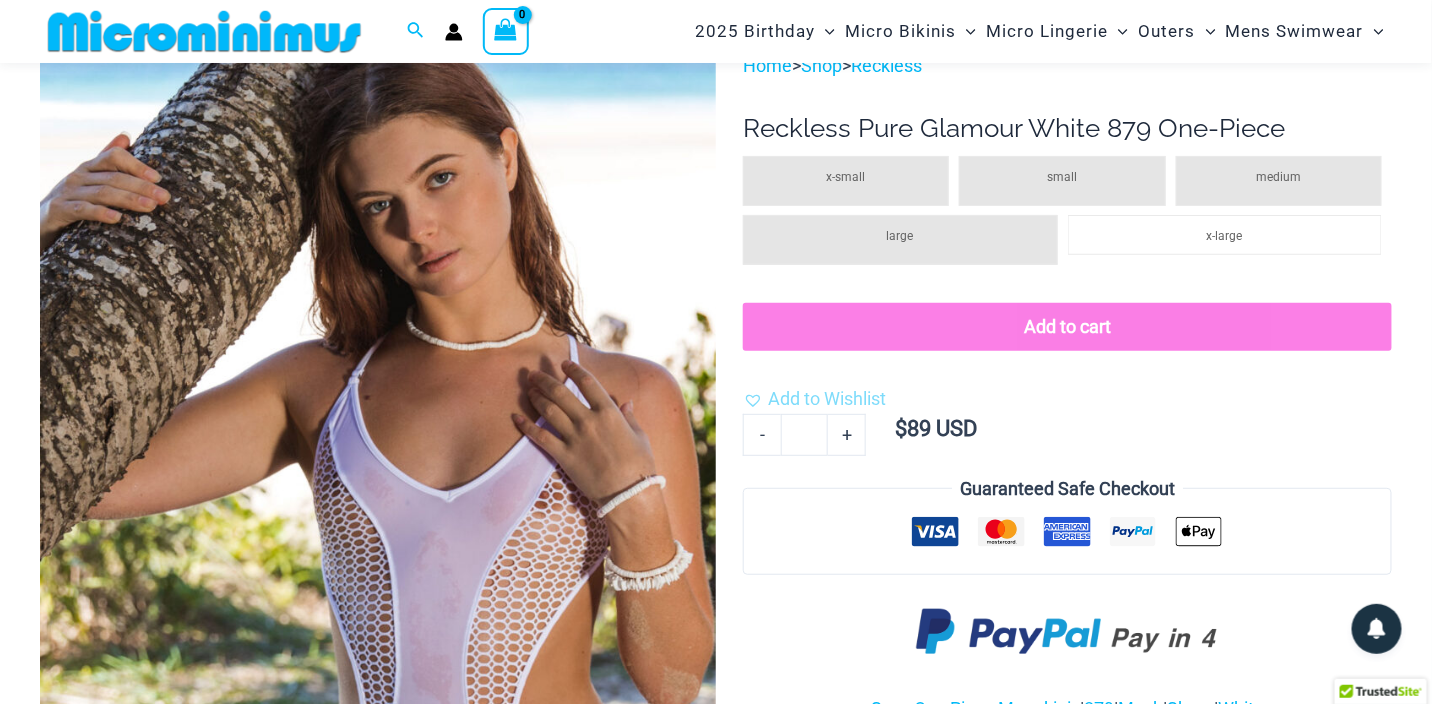 scroll, scrollTop: 0, scrollLeft: 0, axis: both 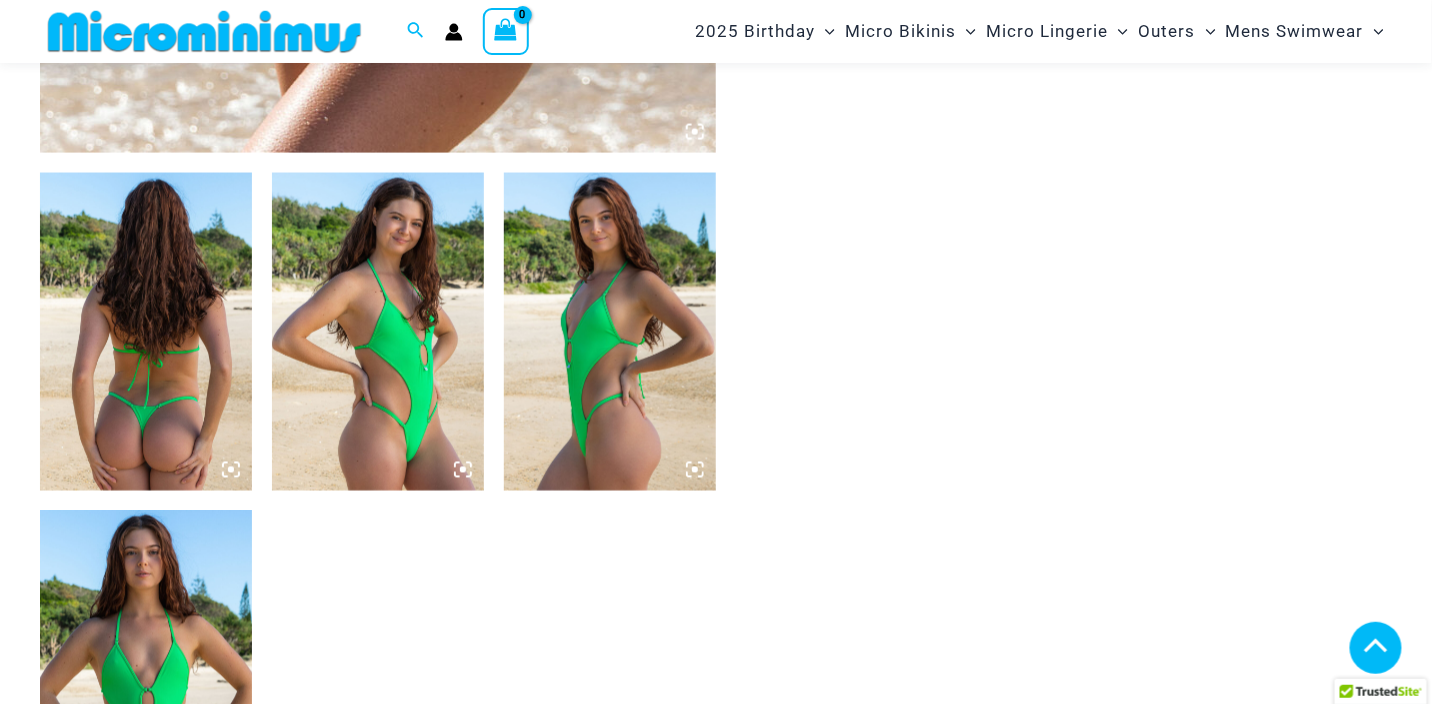 click at bounding box center (378, 332) 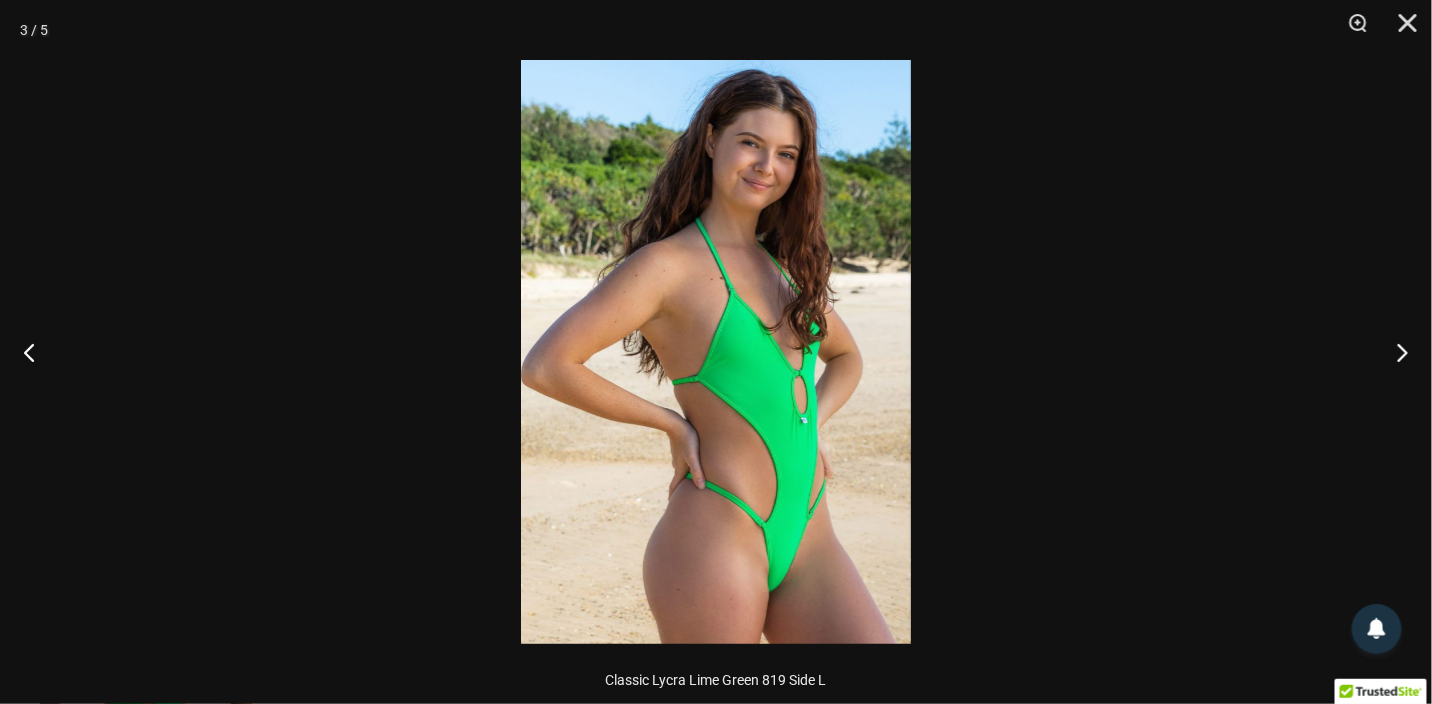click at bounding box center (716, 352) 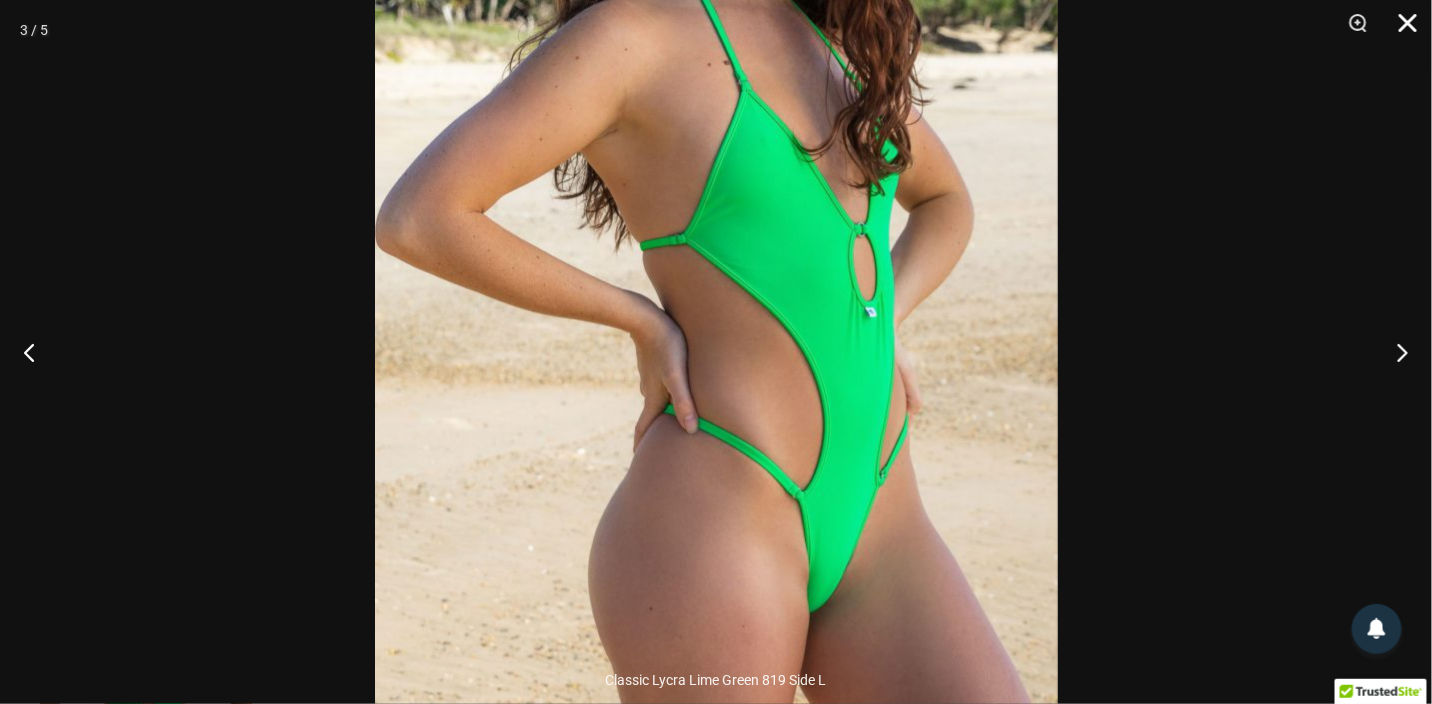 click at bounding box center (1401, 30) 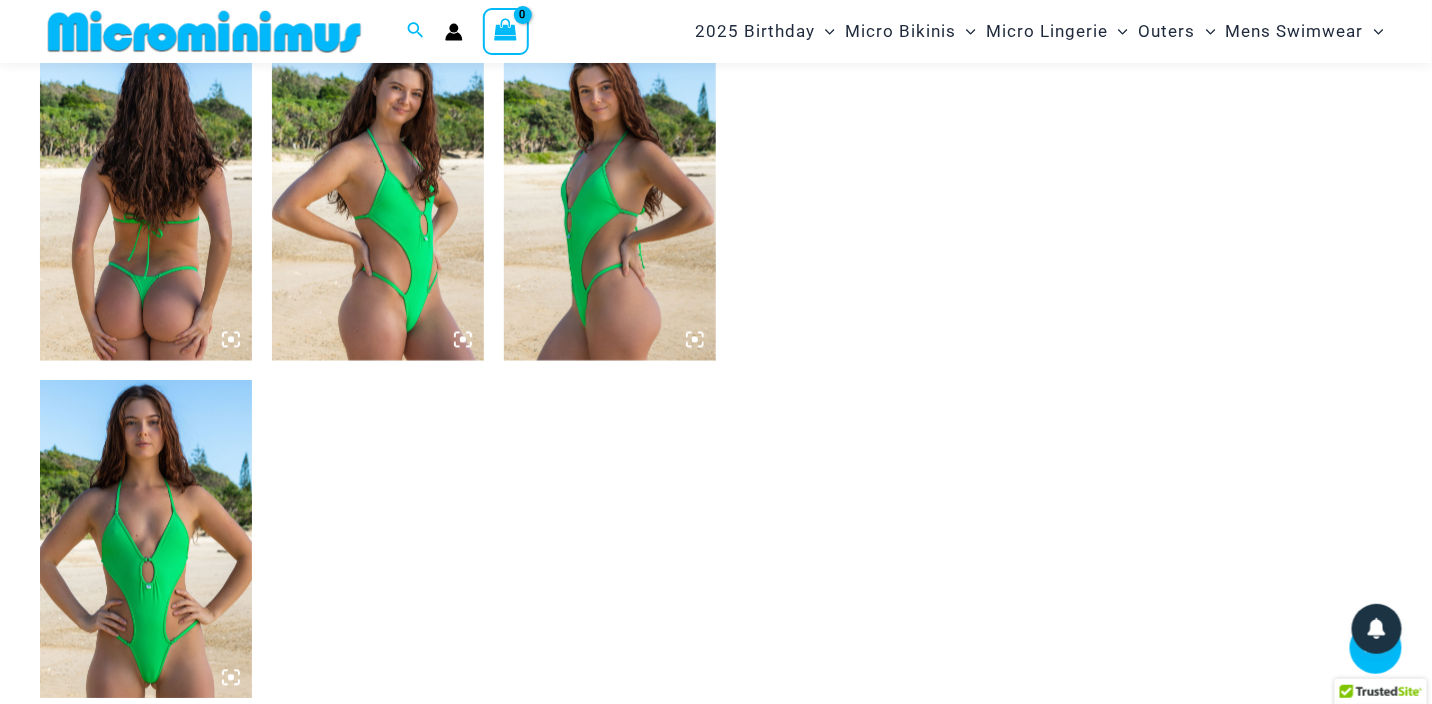 scroll, scrollTop: 1383, scrollLeft: 0, axis: vertical 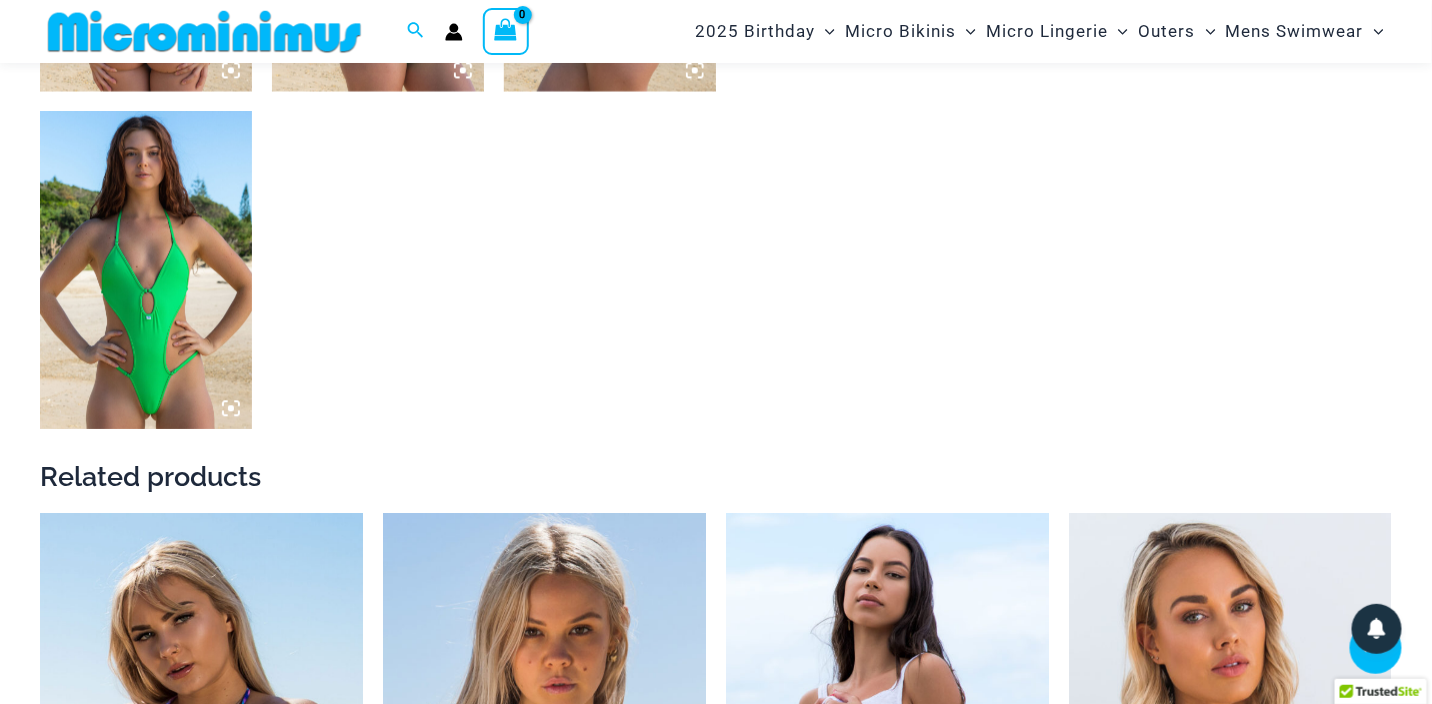 click at bounding box center (146, 270) 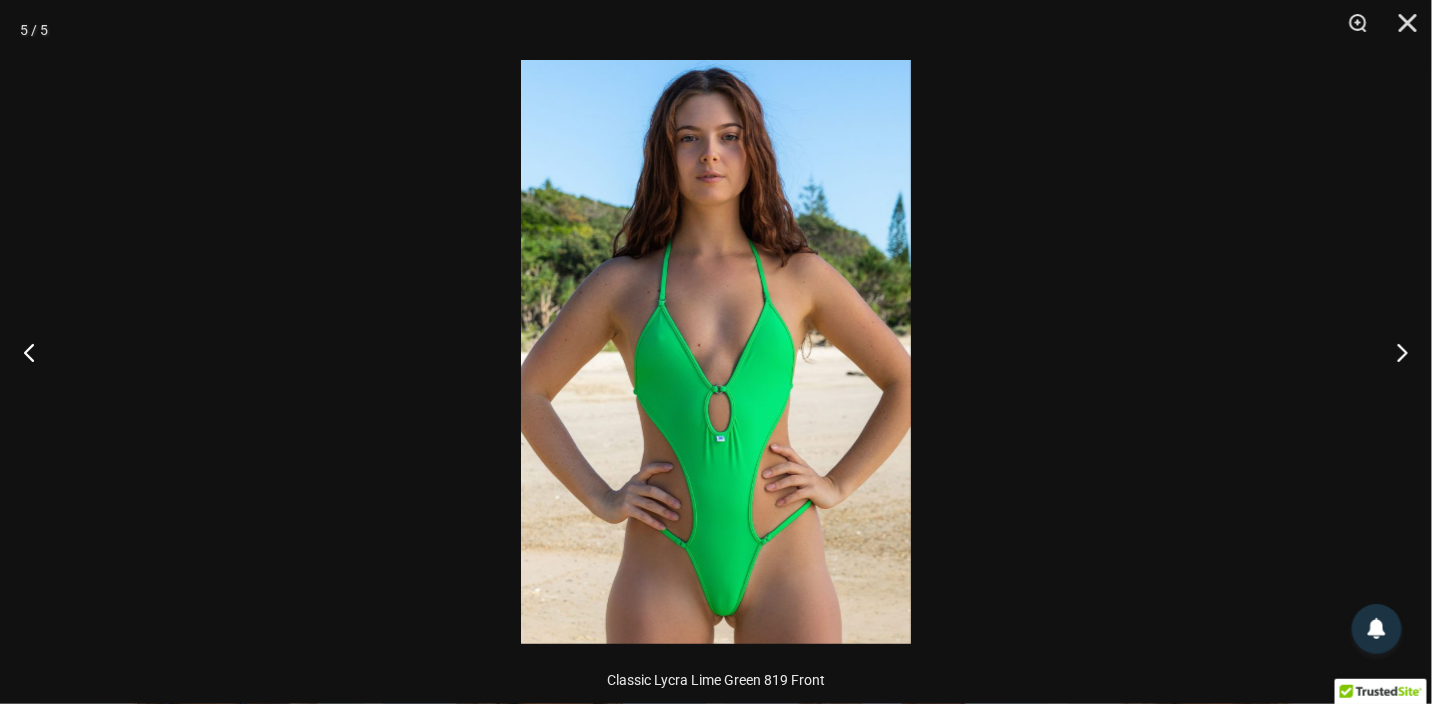 click at bounding box center [716, 352] 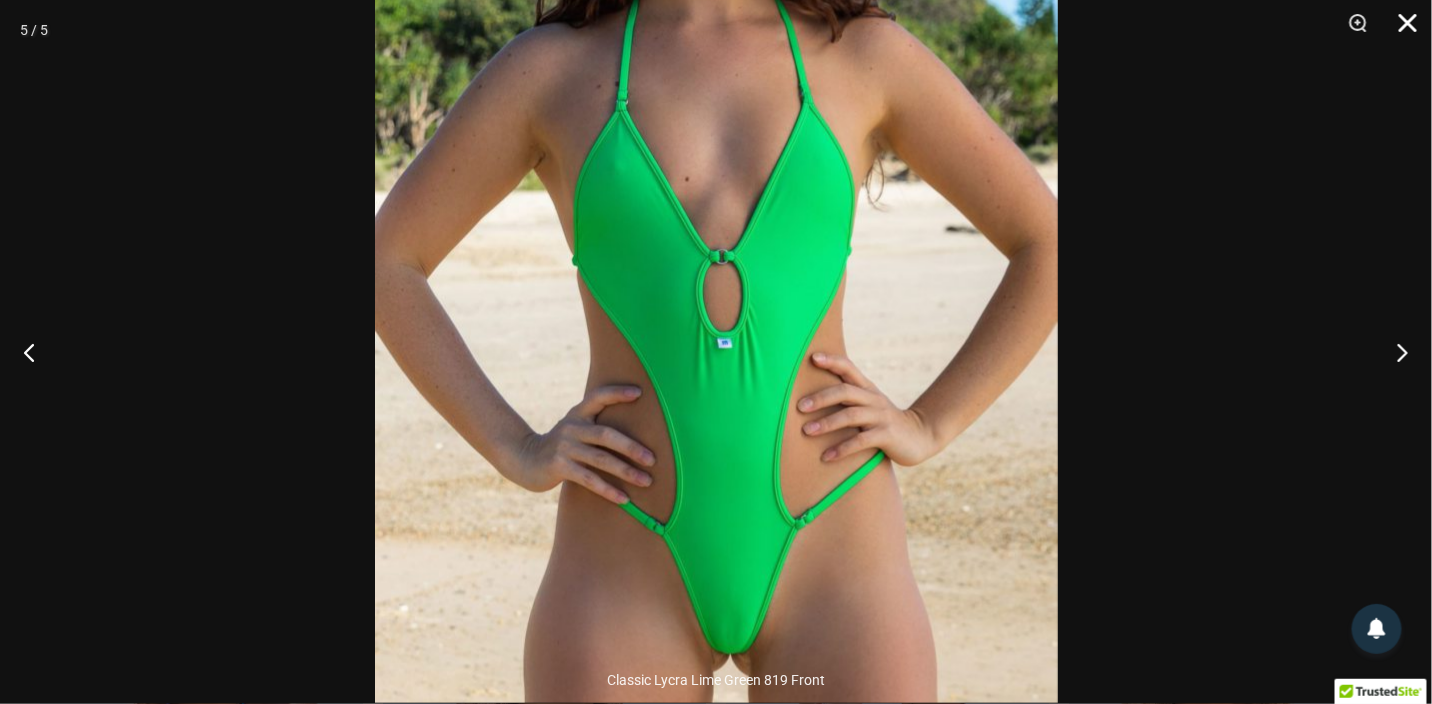 click at bounding box center [1401, 30] 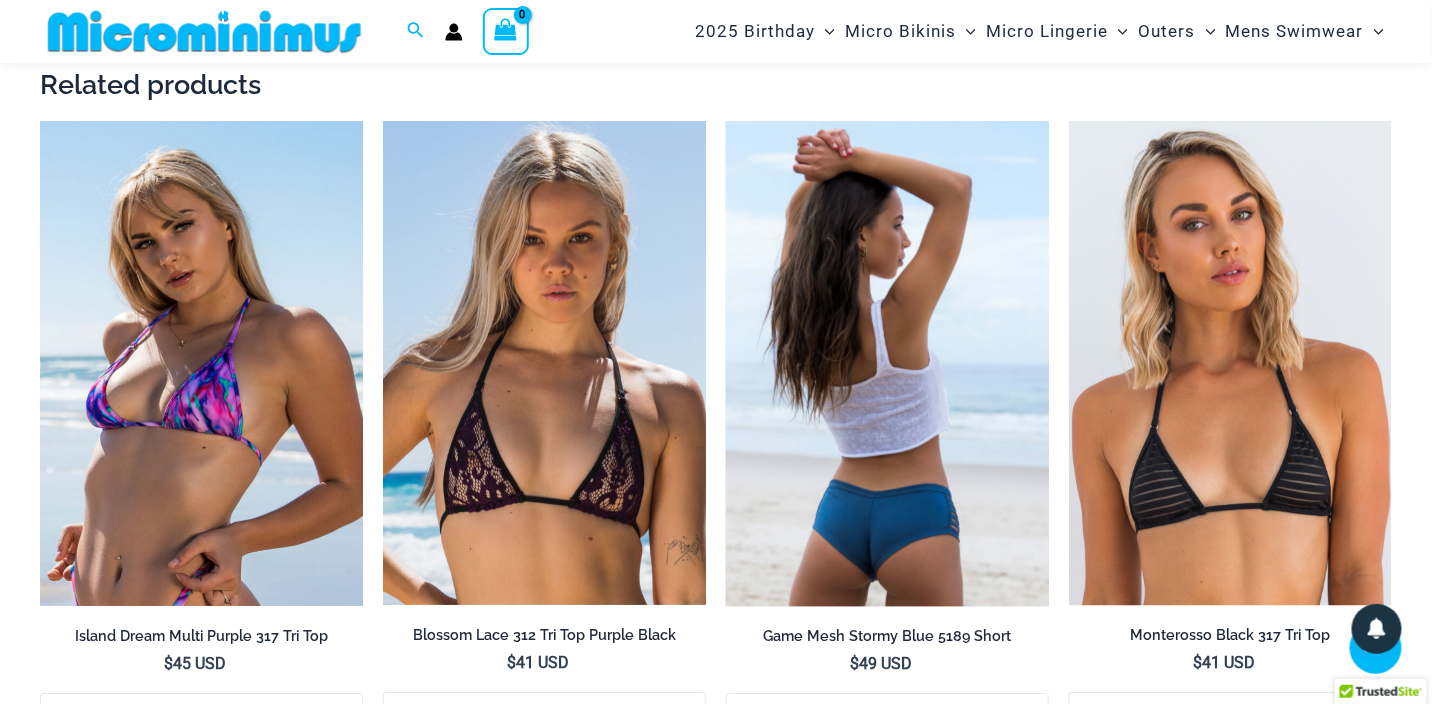 scroll, scrollTop: 1783, scrollLeft: 0, axis: vertical 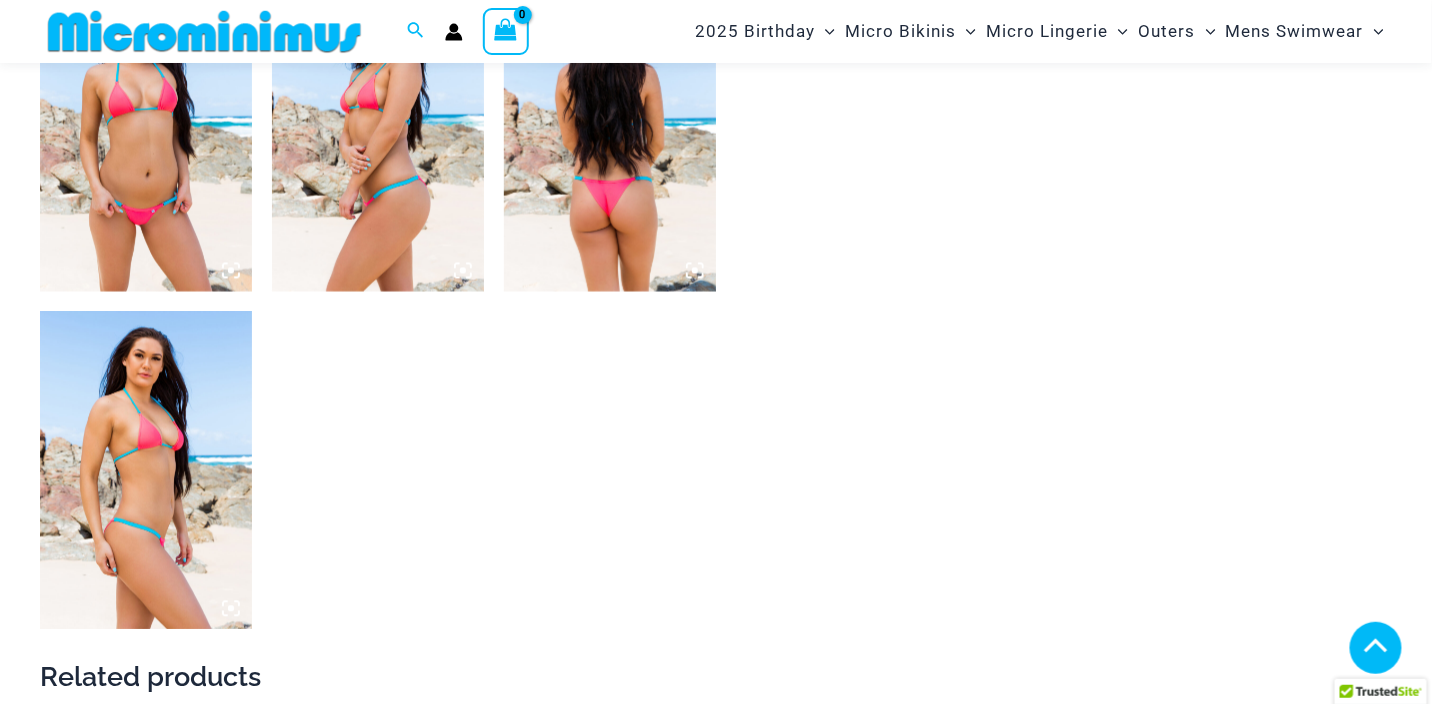click at bounding box center [146, 133] 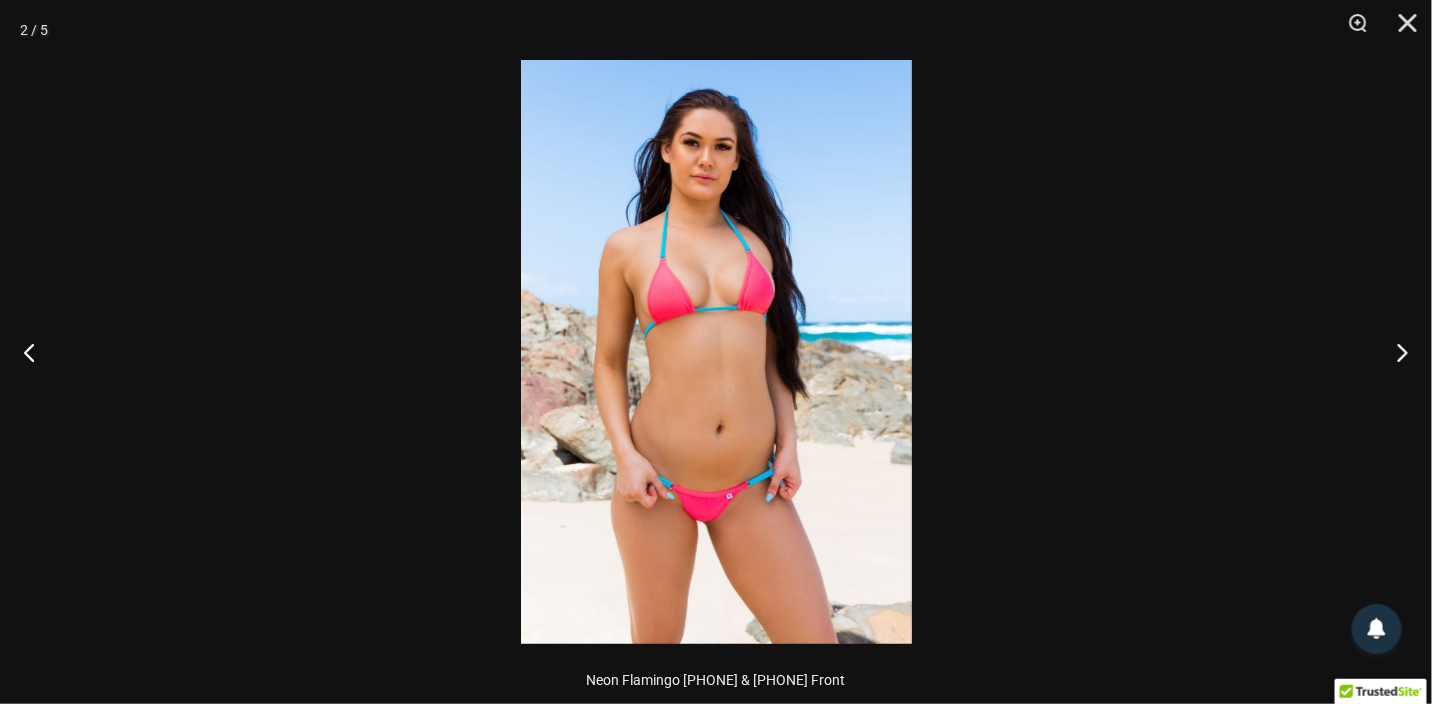 click at bounding box center [716, 352] 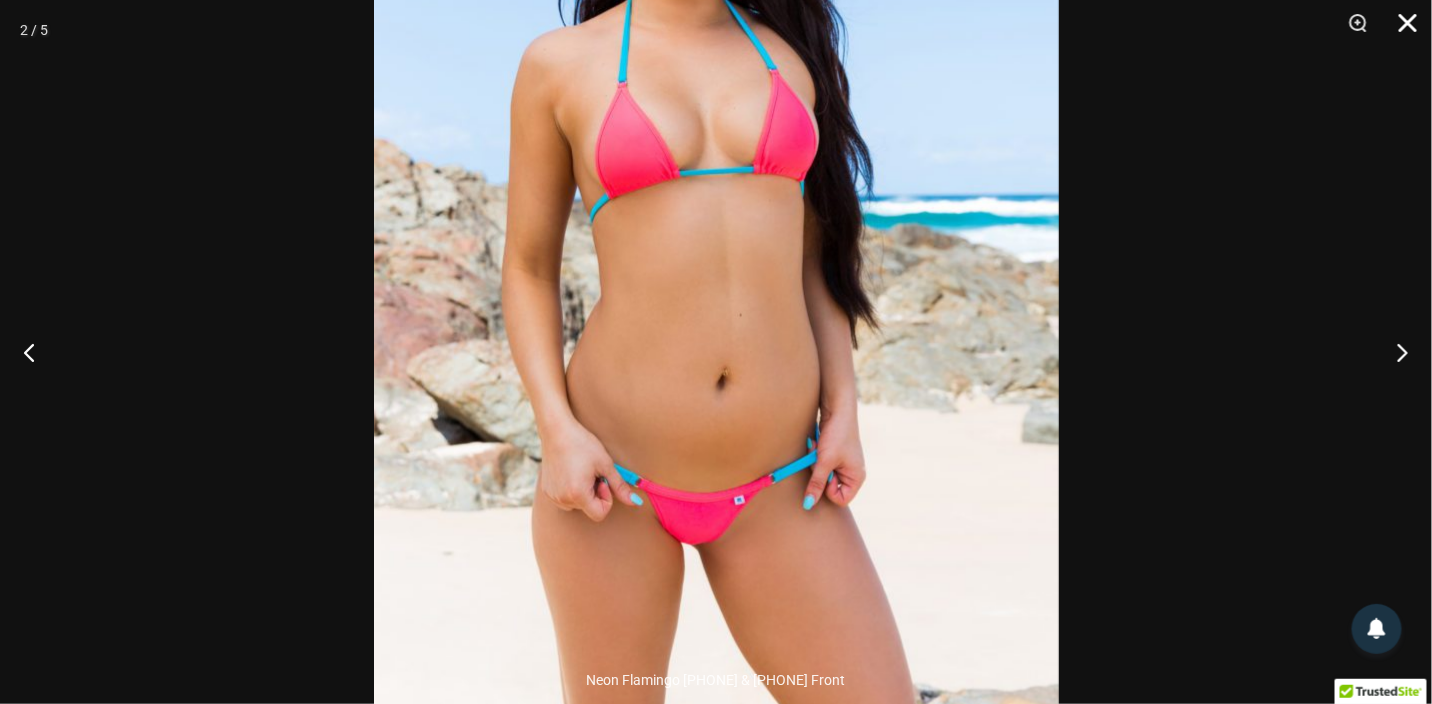 click at bounding box center [1401, 30] 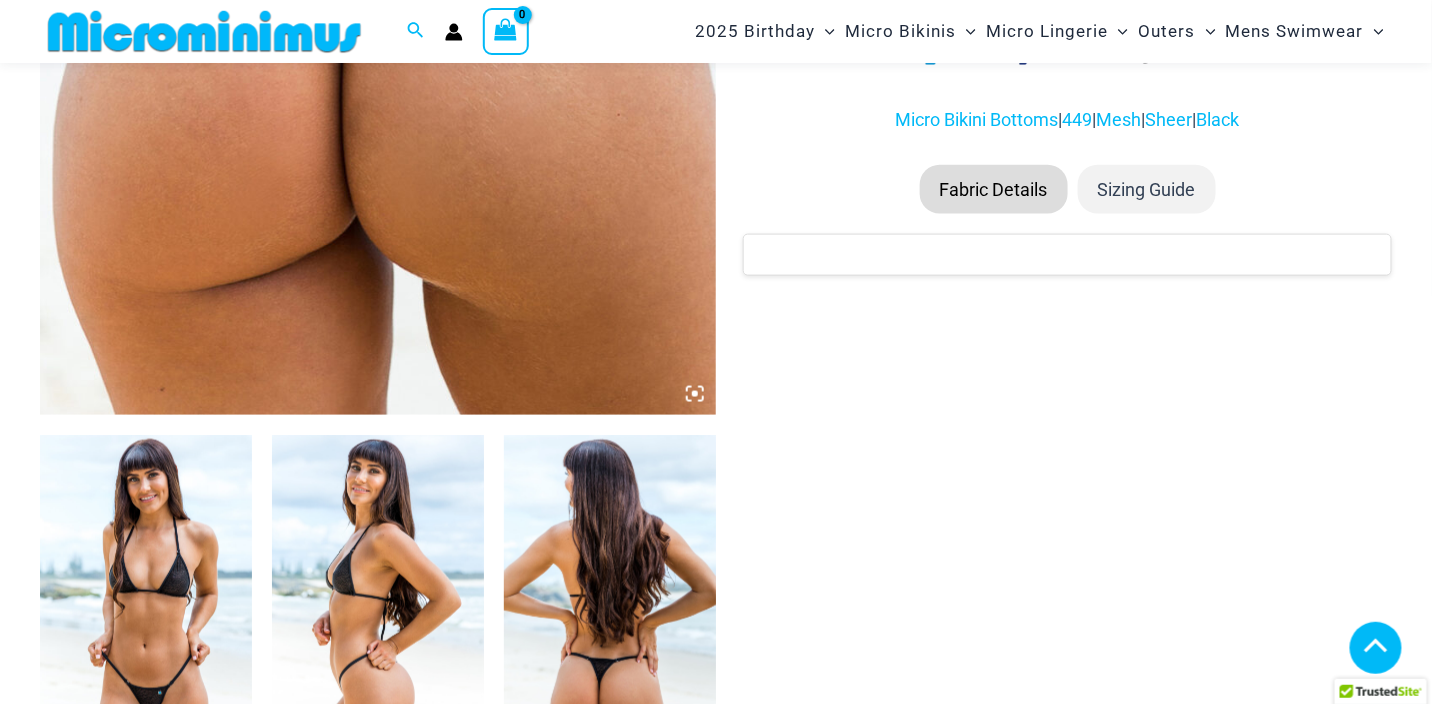 scroll, scrollTop: 790, scrollLeft: 0, axis: vertical 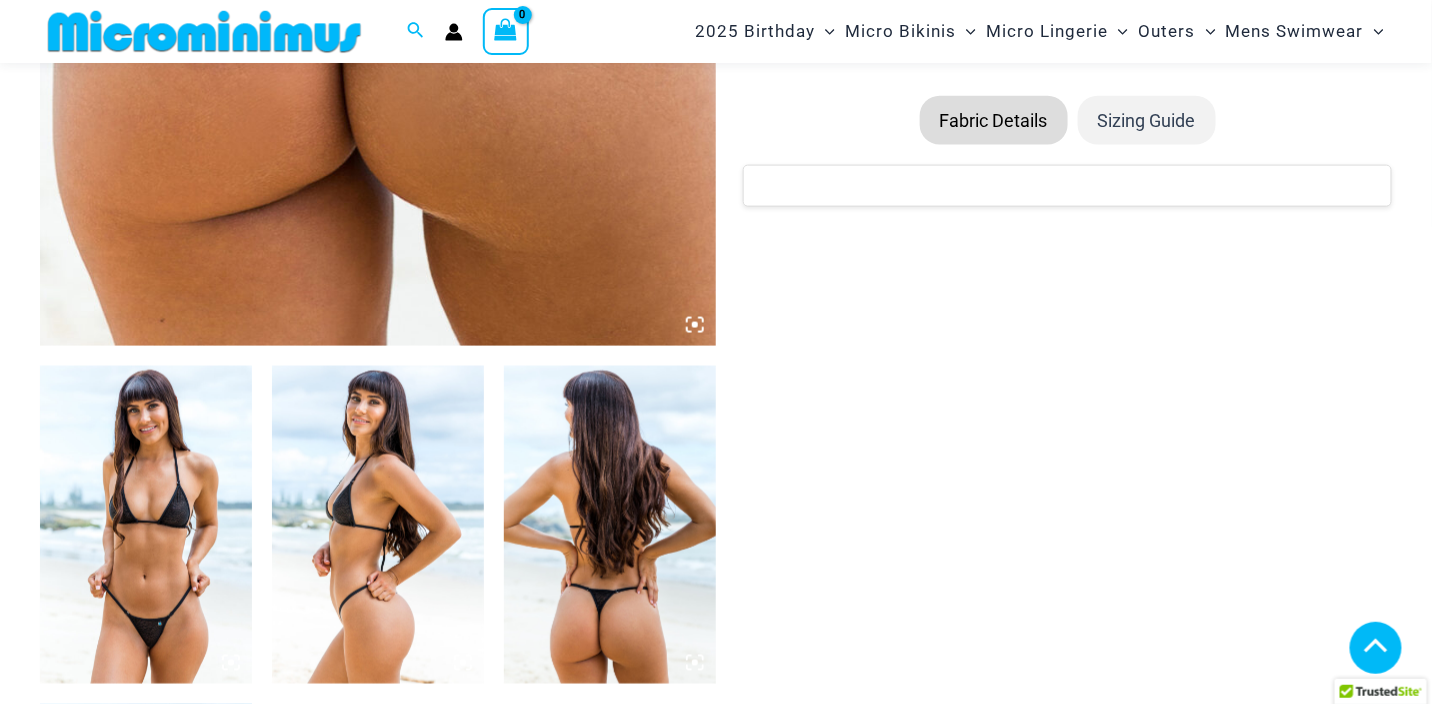 click at bounding box center [146, 525] 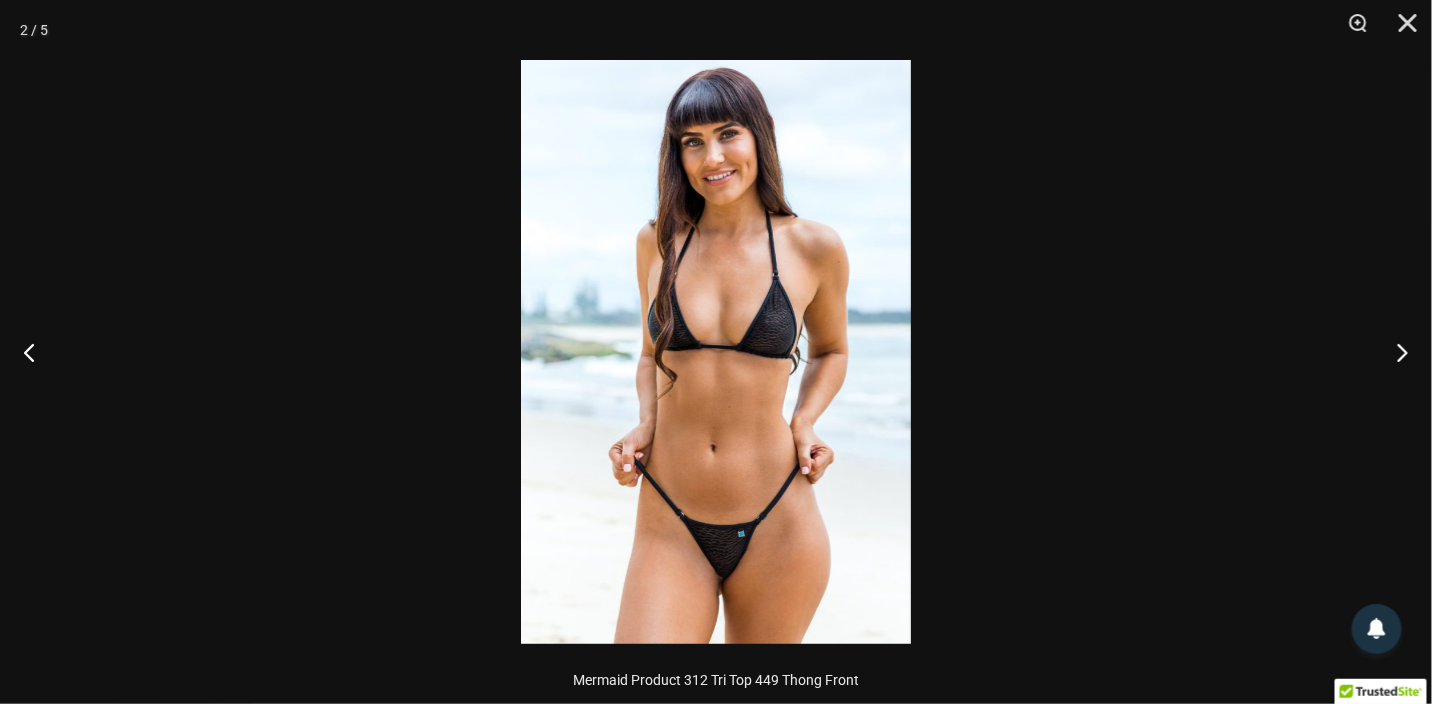 click at bounding box center [716, 352] 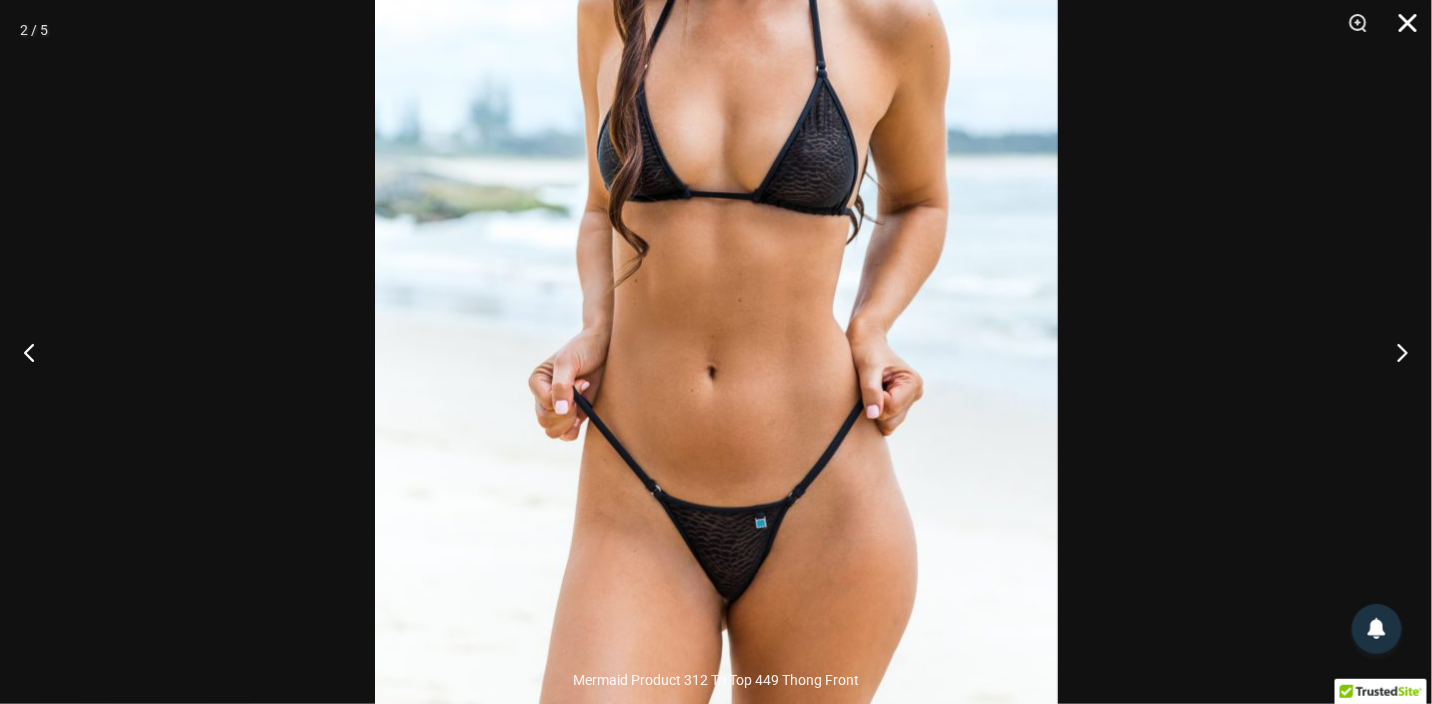 click at bounding box center (1401, 30) 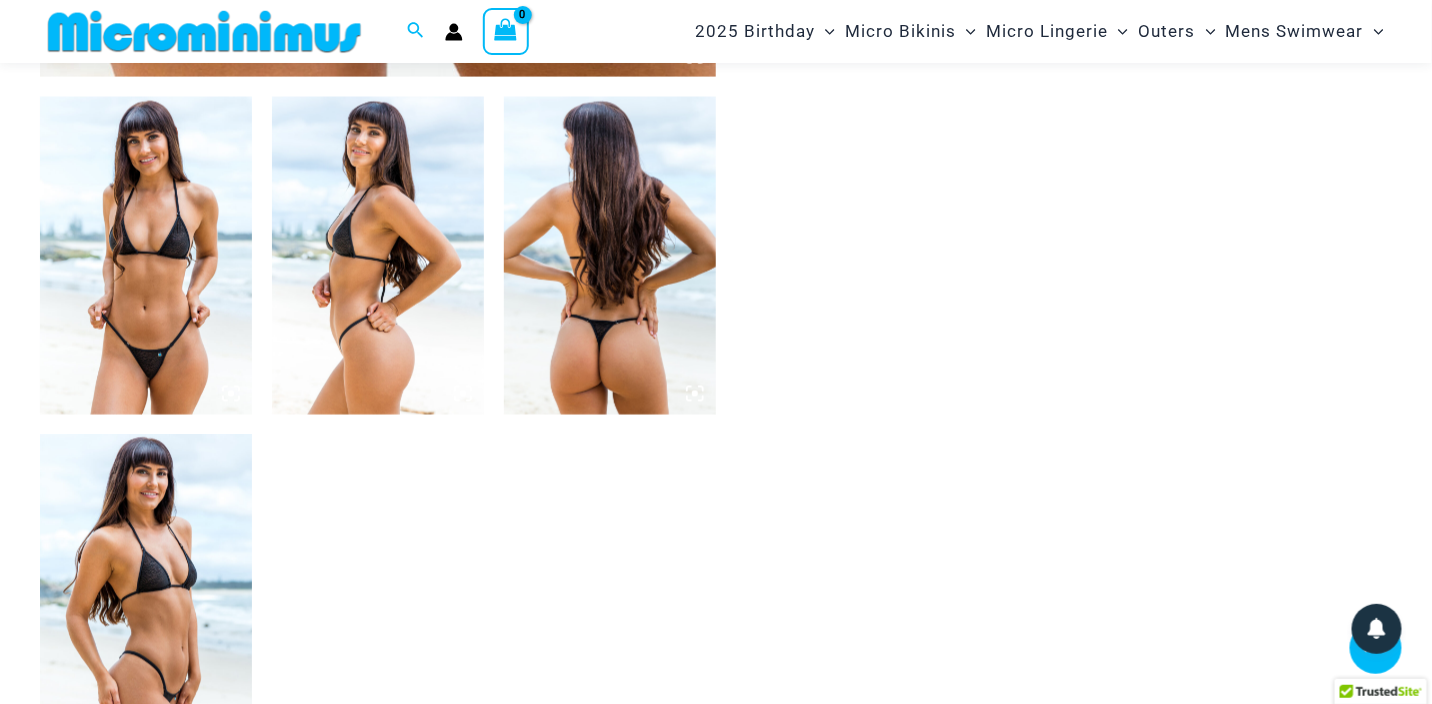 scroll, scrollTop: 1190, scrollLeft: 0, axis: vertical 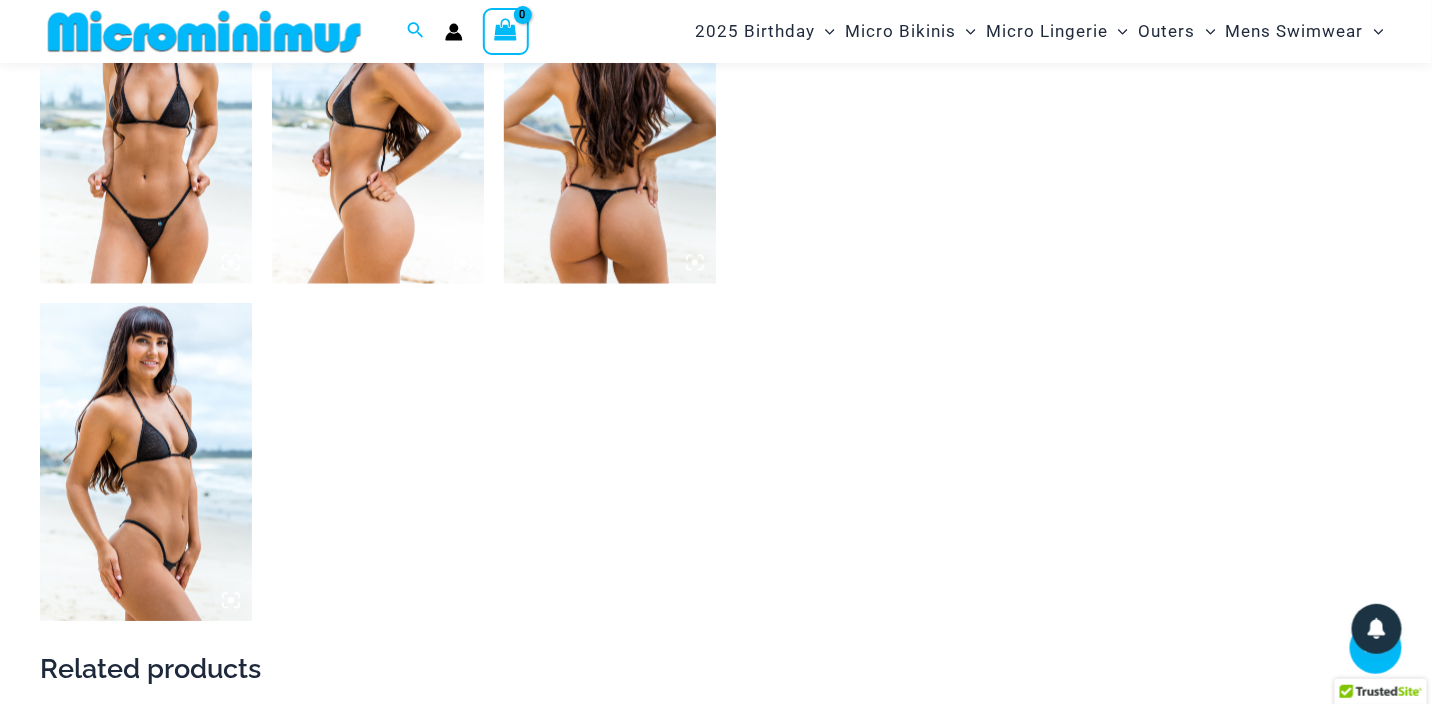 click at bounding box center (146, 463) 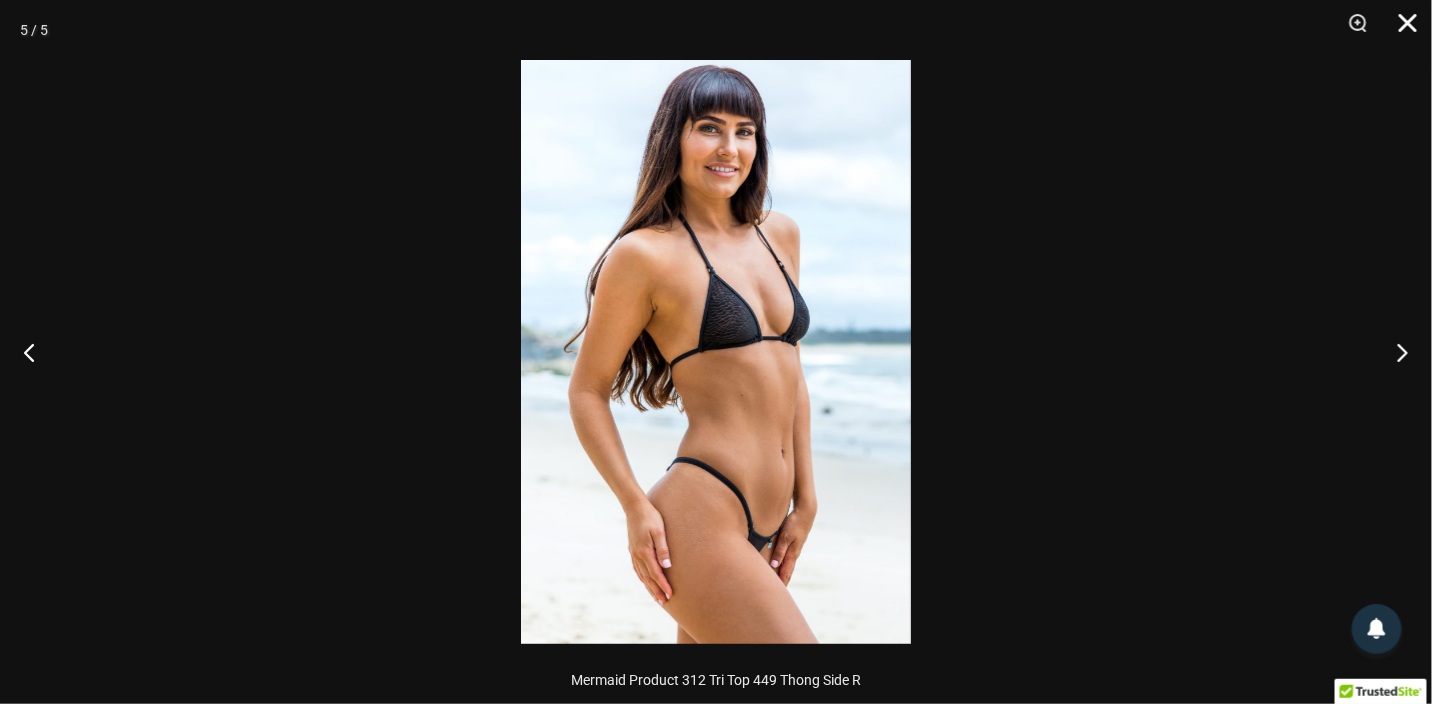 click at bounding box center [1401, 30] 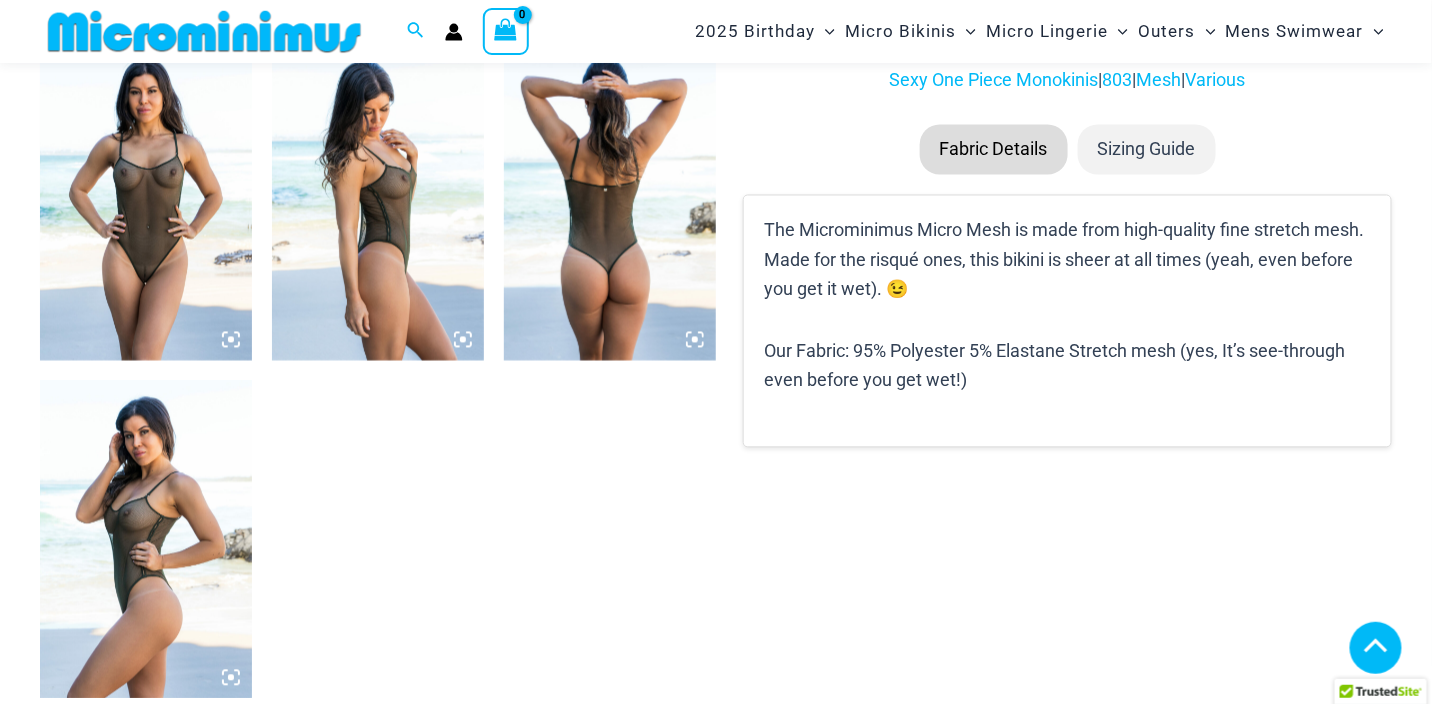 scroll, scrollTop: 1183, scrollLeft: 0, axis: vertical 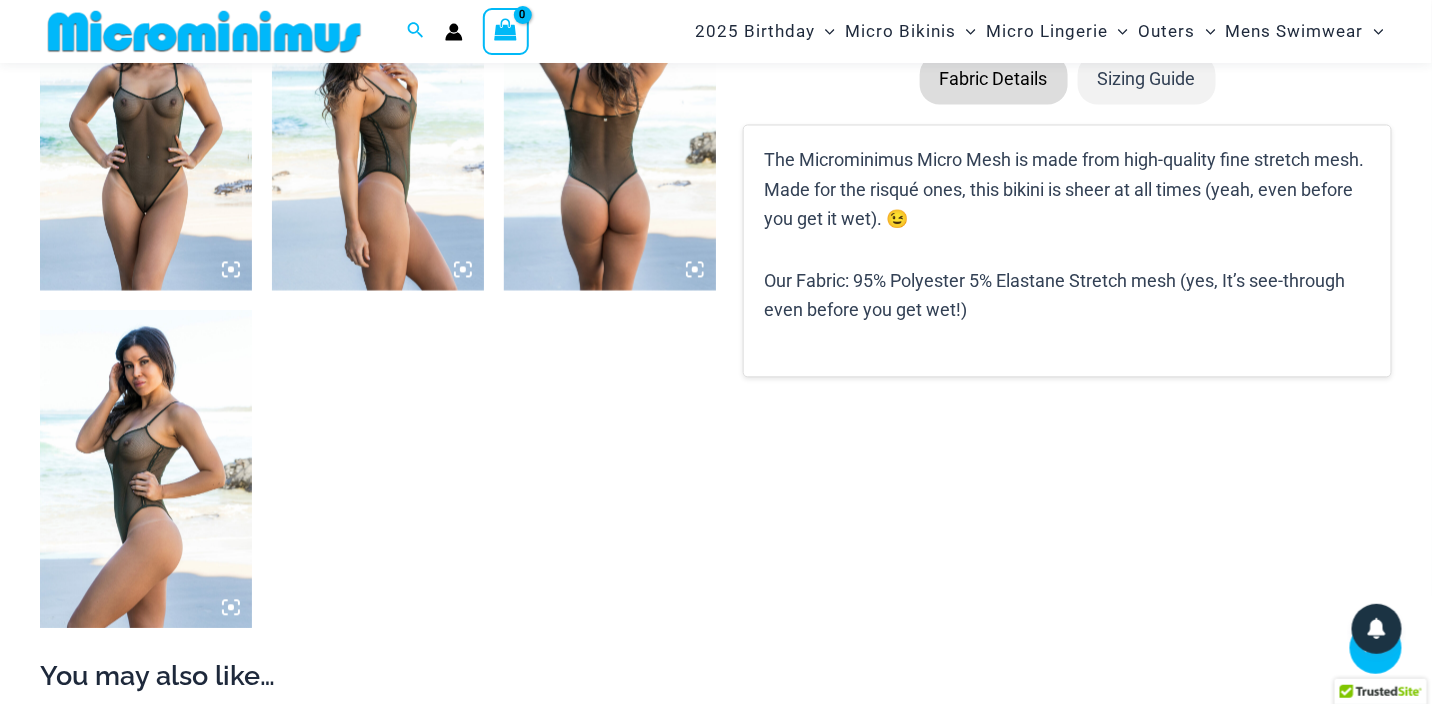 click at bounding box center [146, 132] 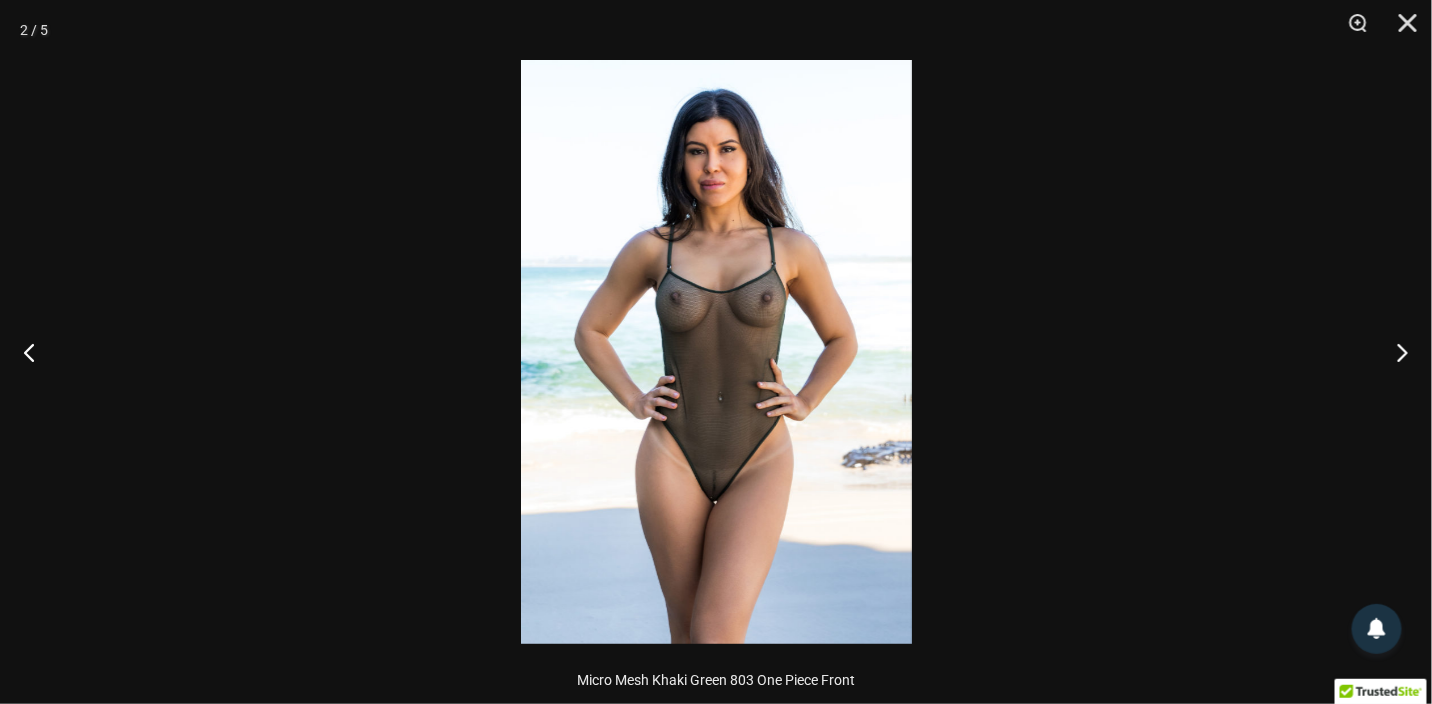 click at bounding box center [716, 352] 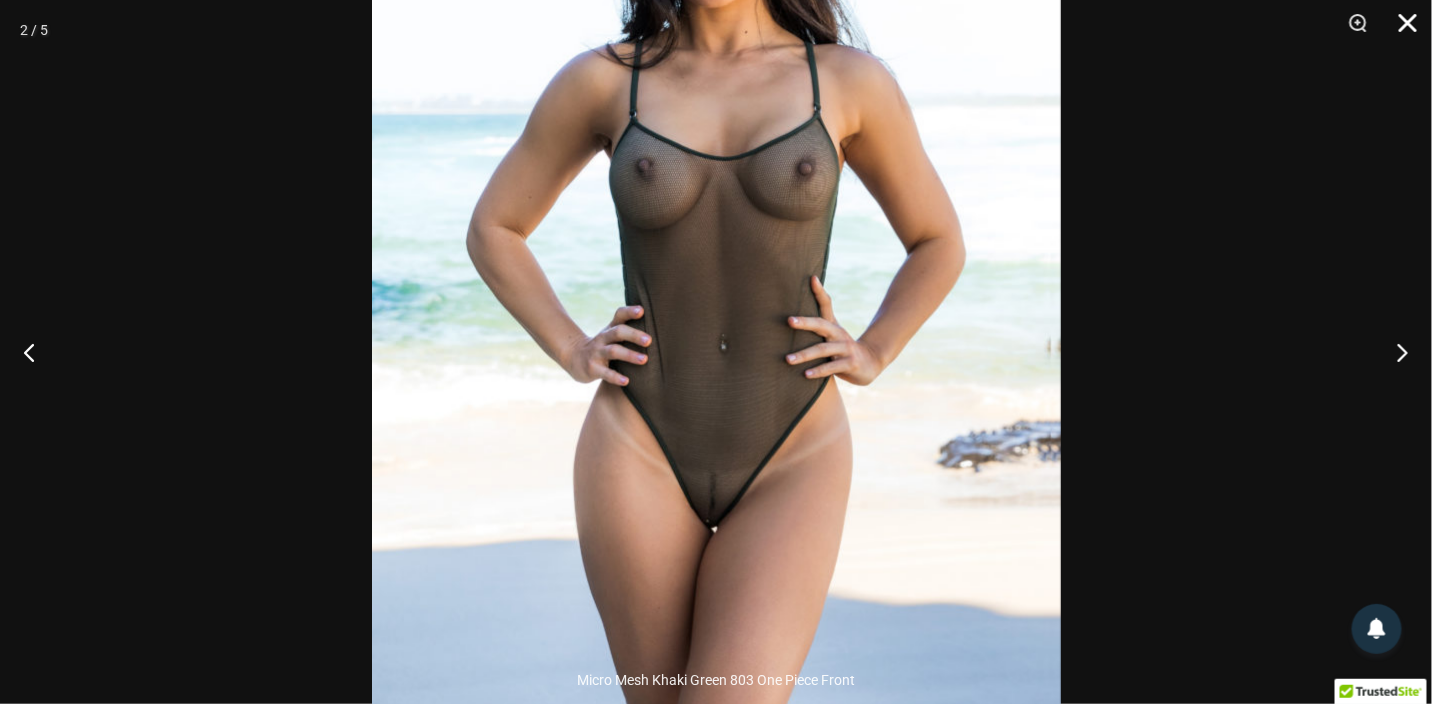 click at bounding box center [1401, 30] 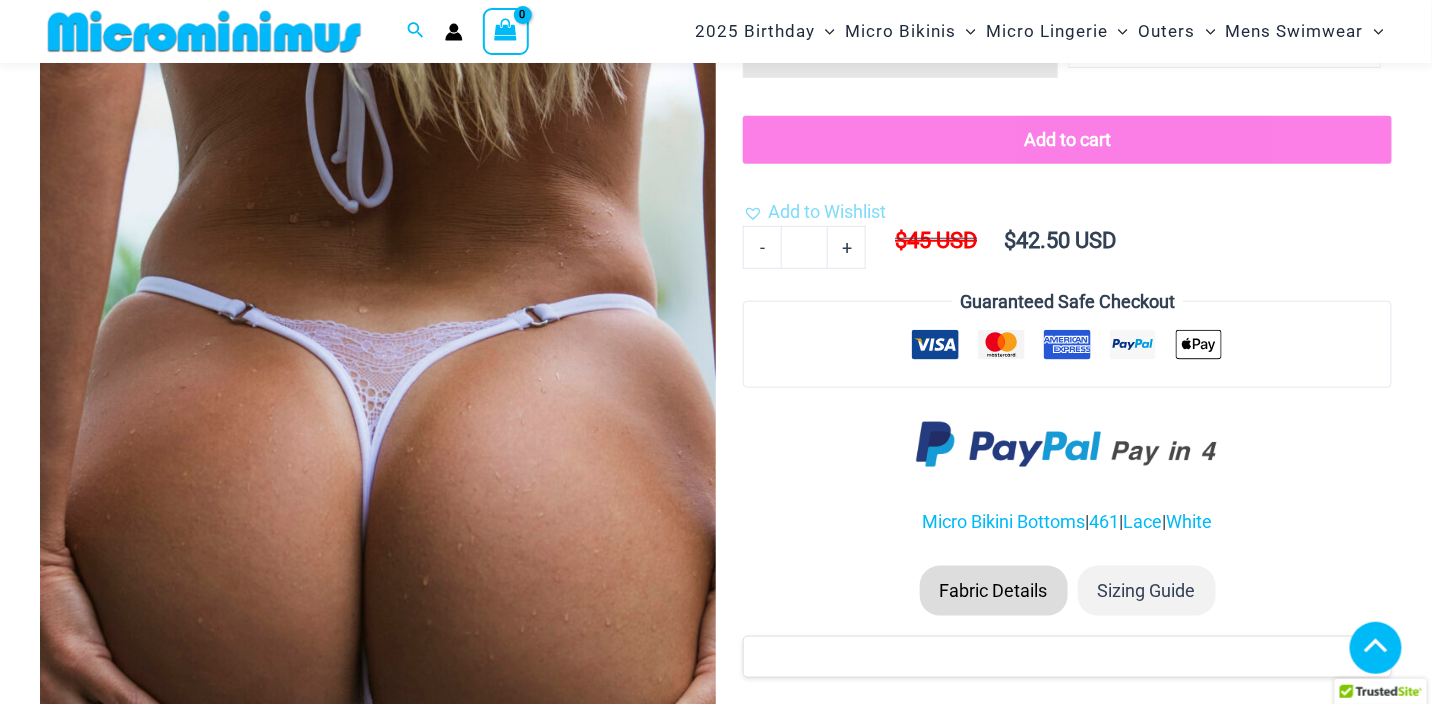 scroll, scrollTop: 391, scrollLeft: 0, axis: vertical 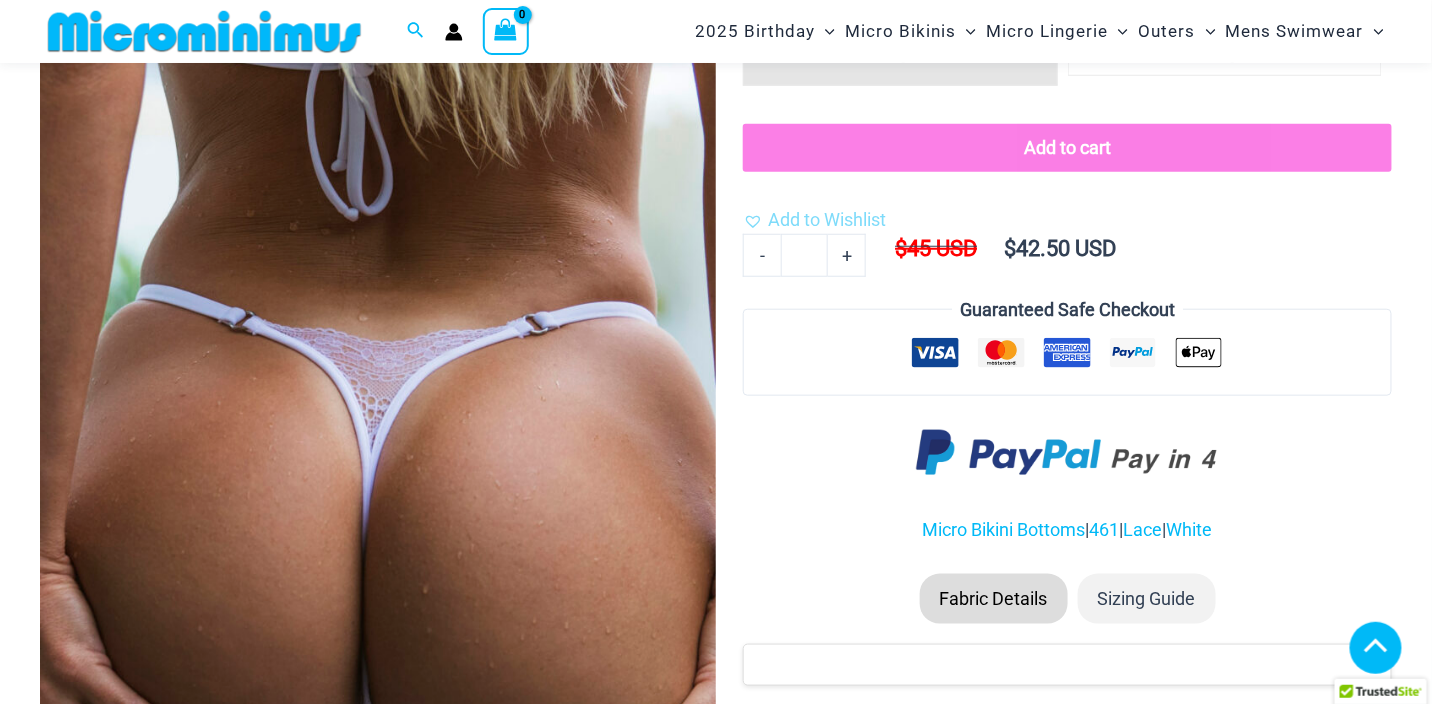 click at bounding box center [378, 332] 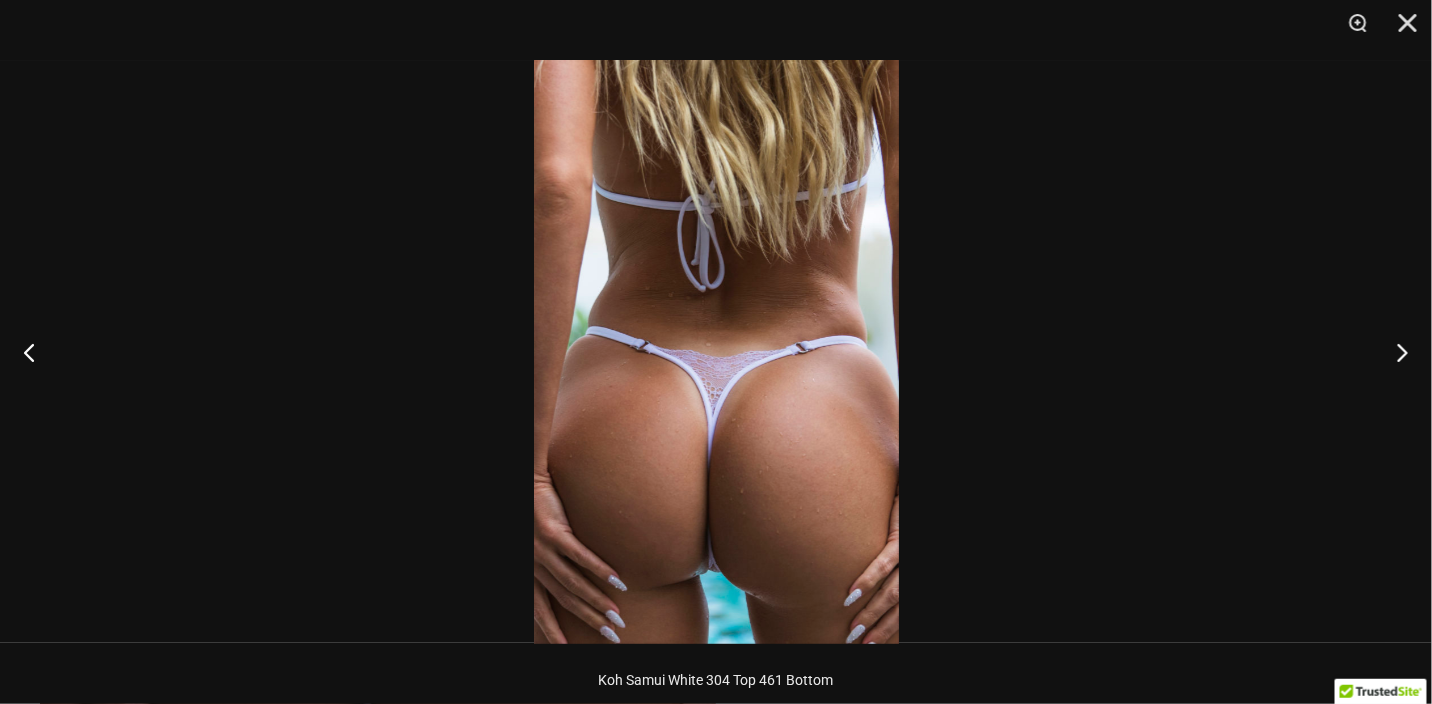 click at bounding box center [716, 352] 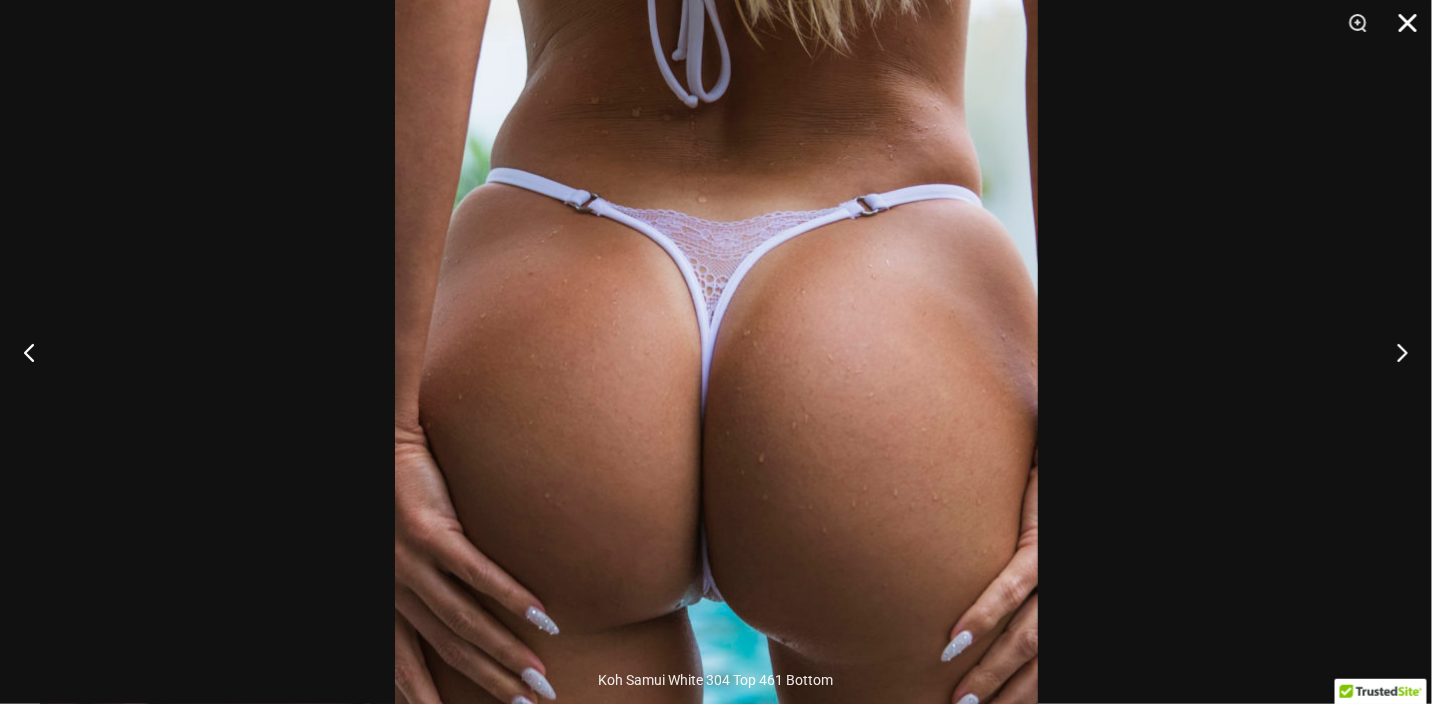 click at bounding box center [1401, 30] 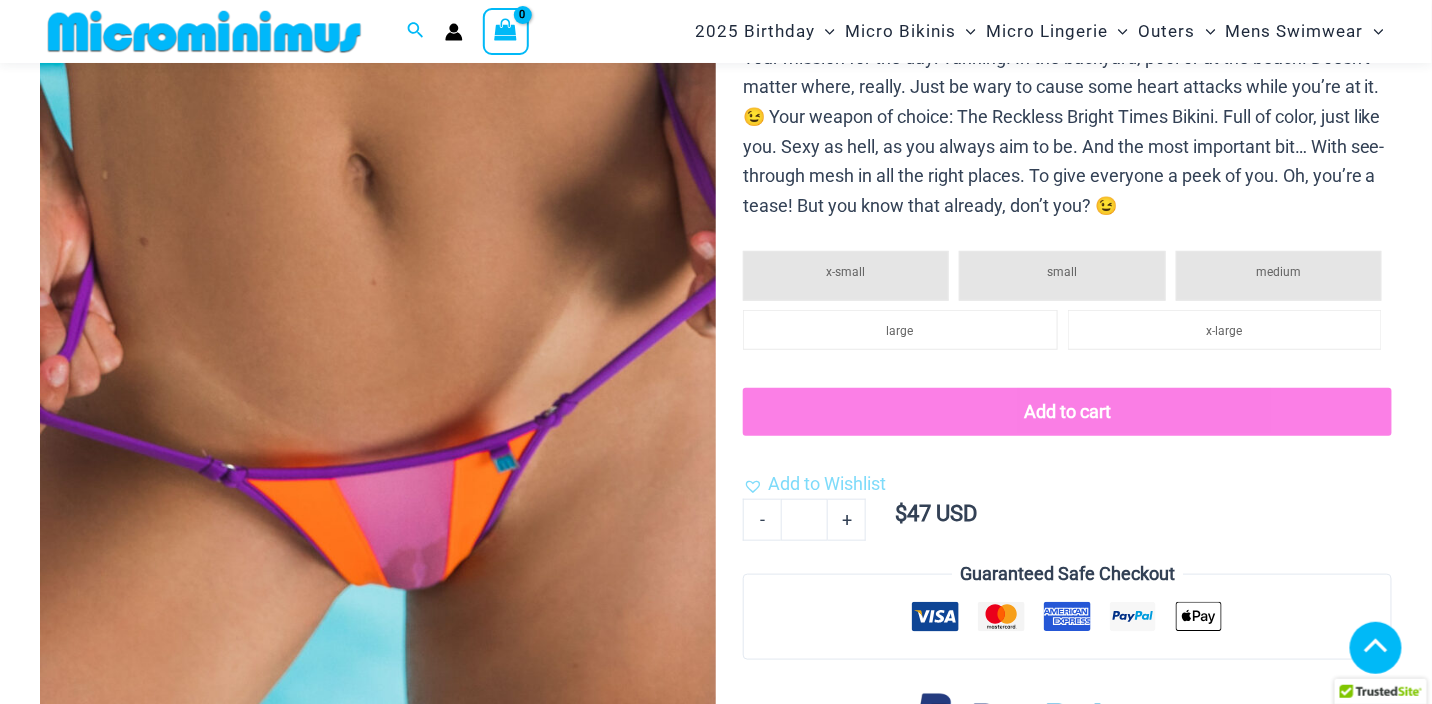 scroll, scrollTop: 1186, scrollLeft: 0, axis: vertical 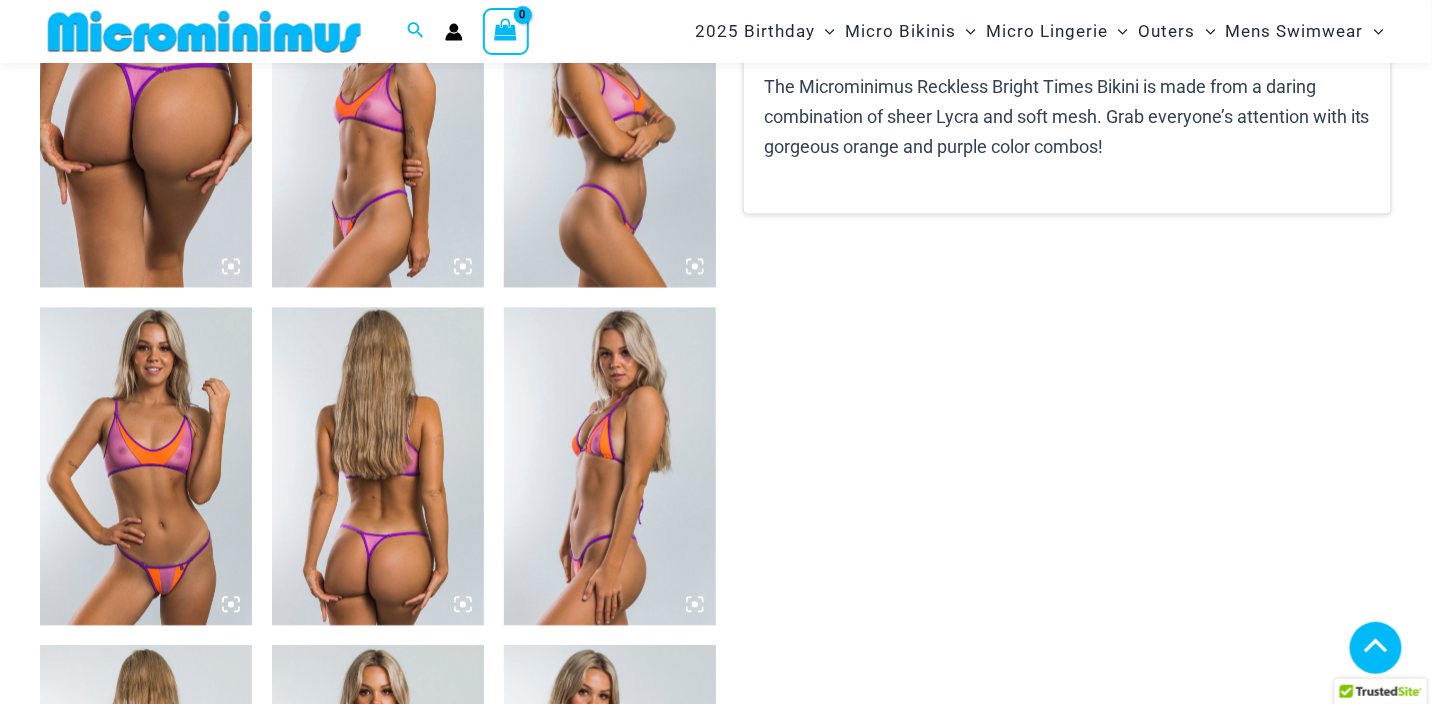 click at bounding box center [146, 467] 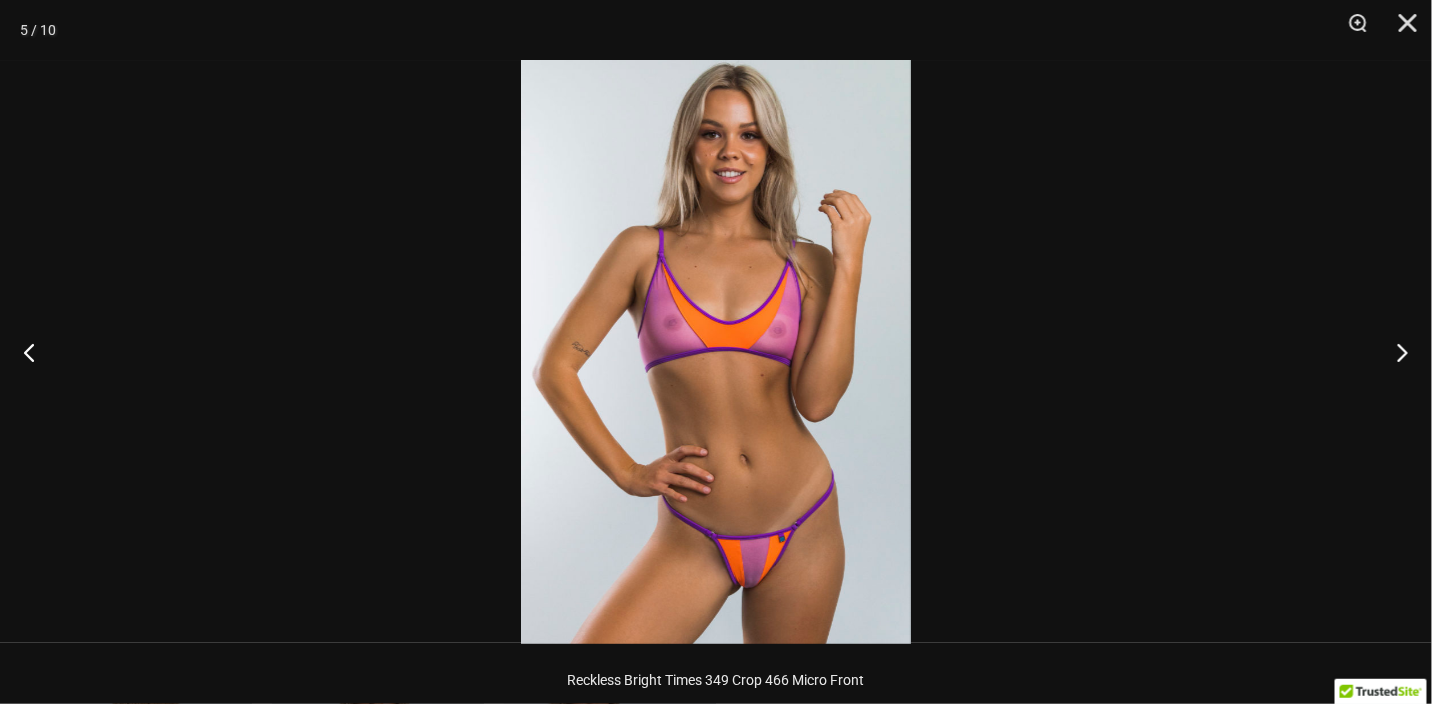 click at bounding box center [716, 352] 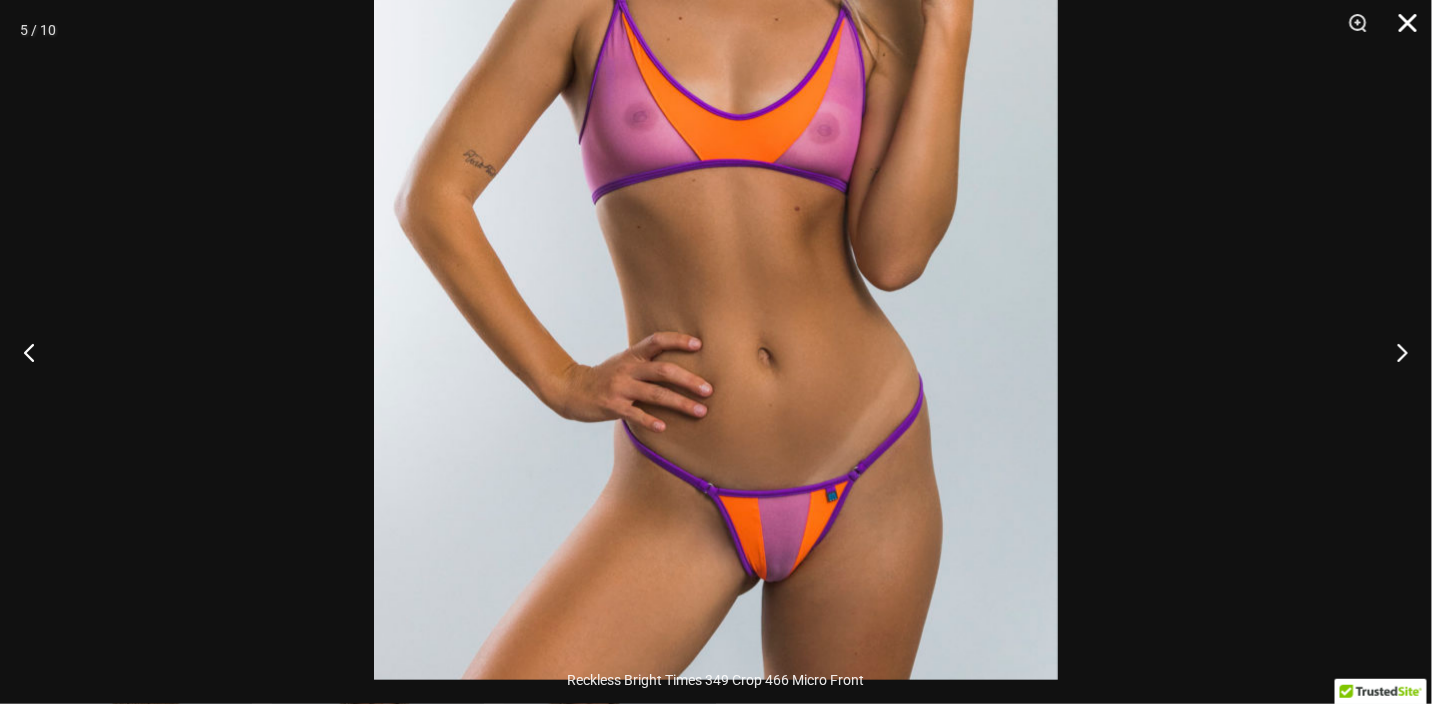 click at bounding box center [1401, 30] 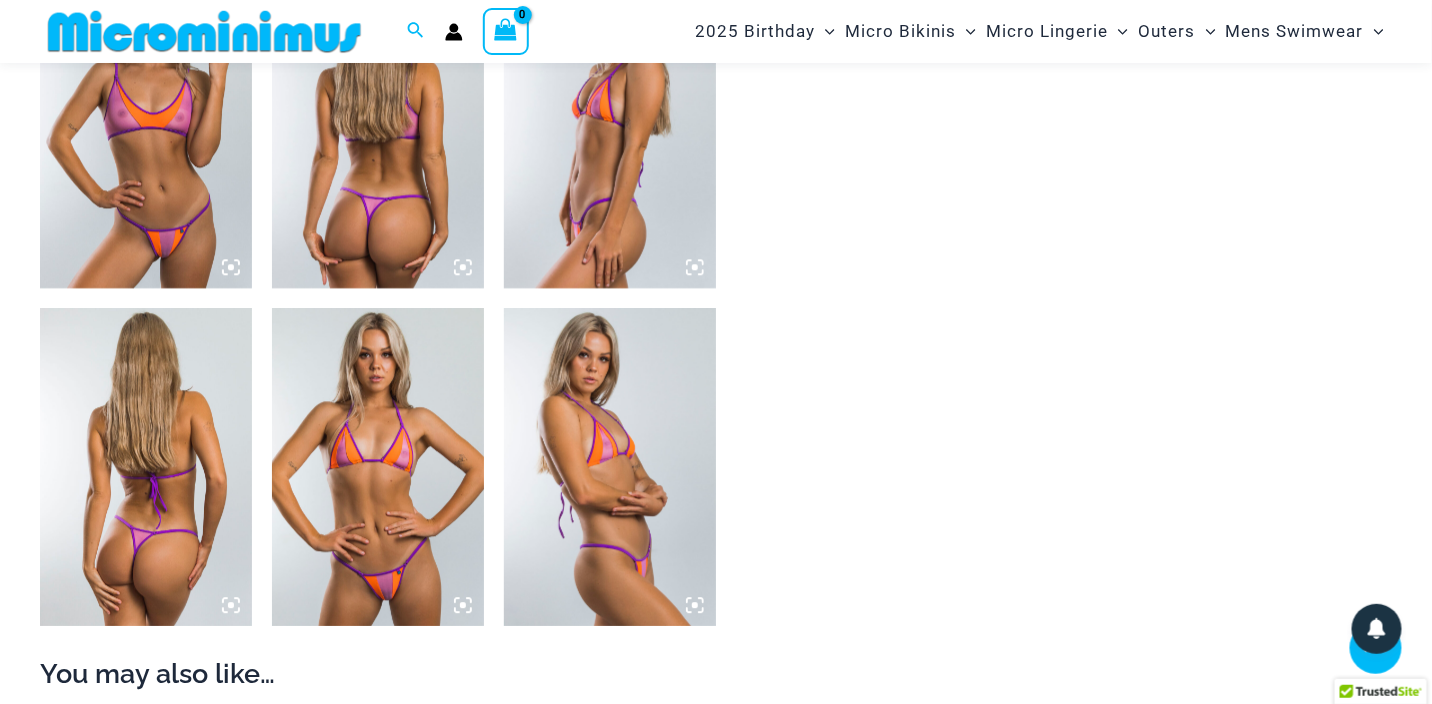 scroll, scrollTop: 1586, scrollLeft: 0, axis: vertical 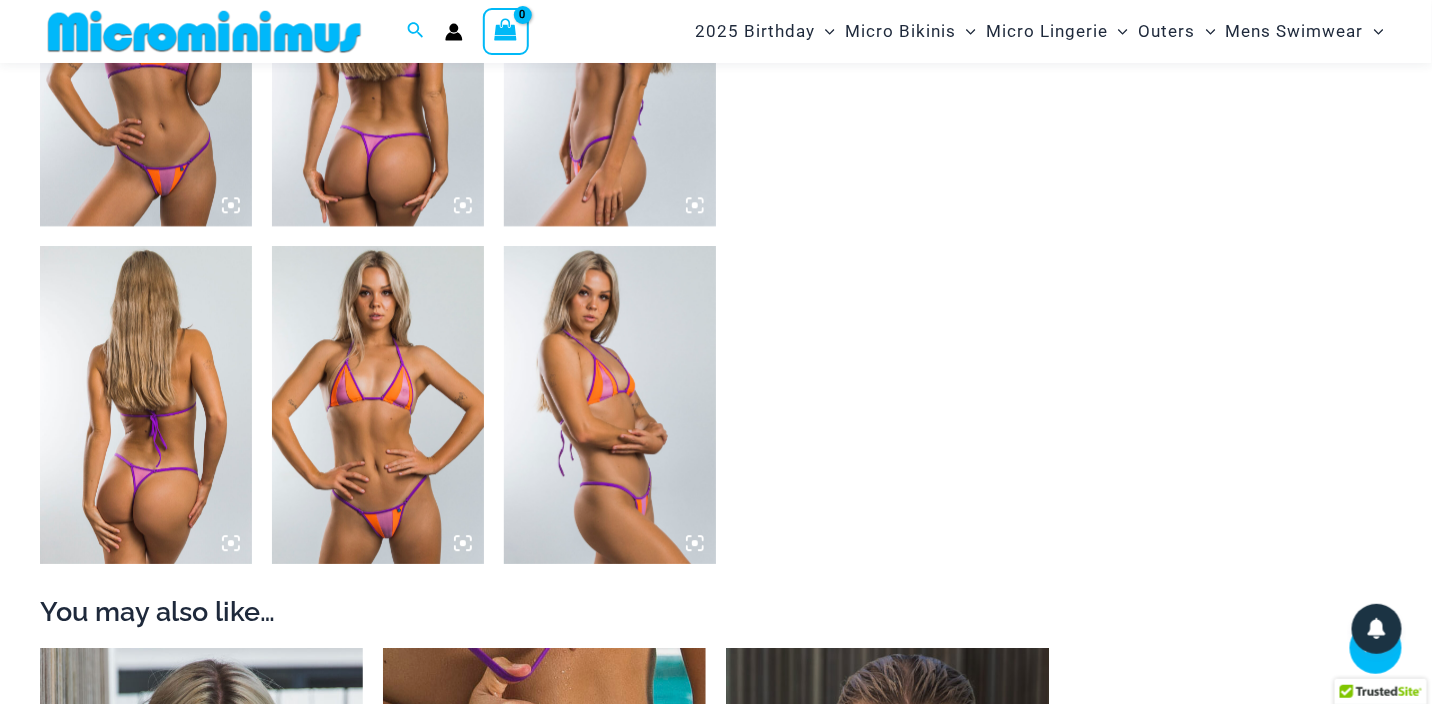 click at bounding box center (378, 405) 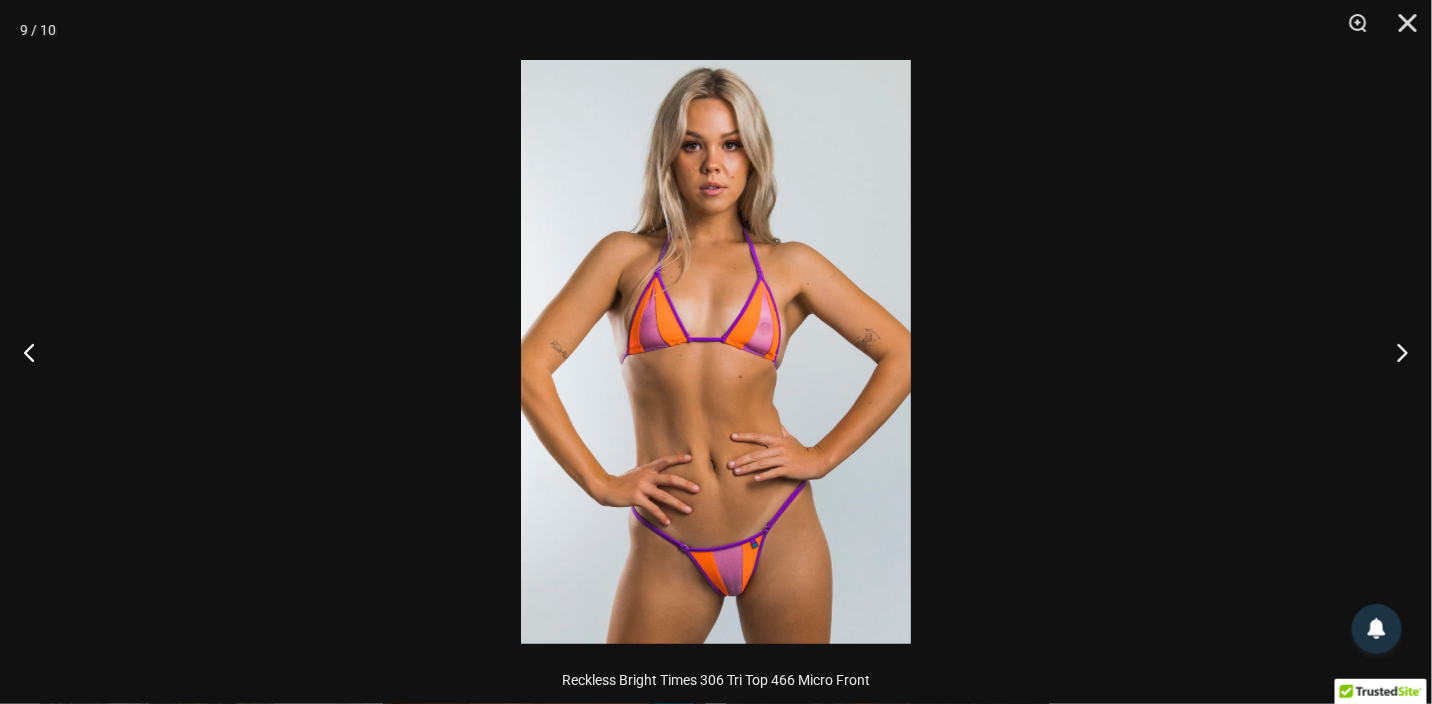 click at bounding box center (716, 352) 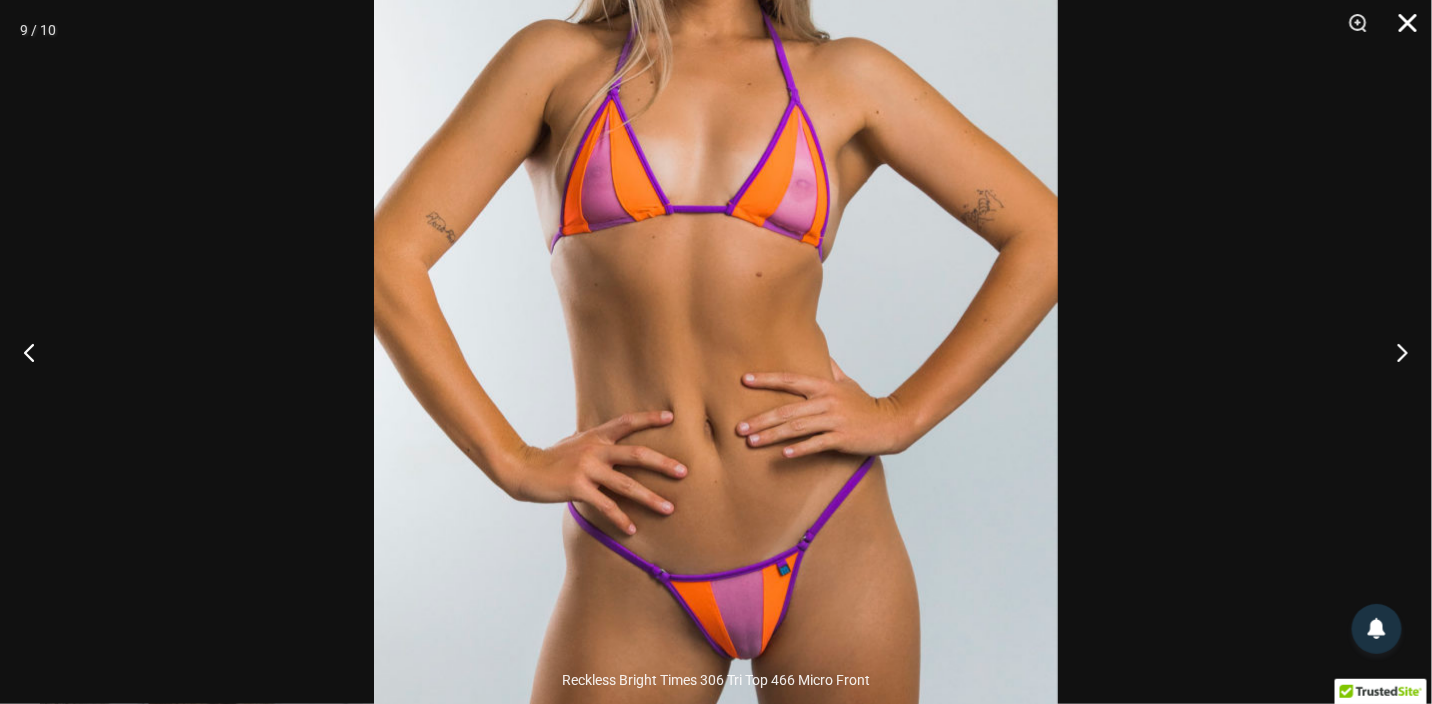 click at bounding box center (1401, 30) 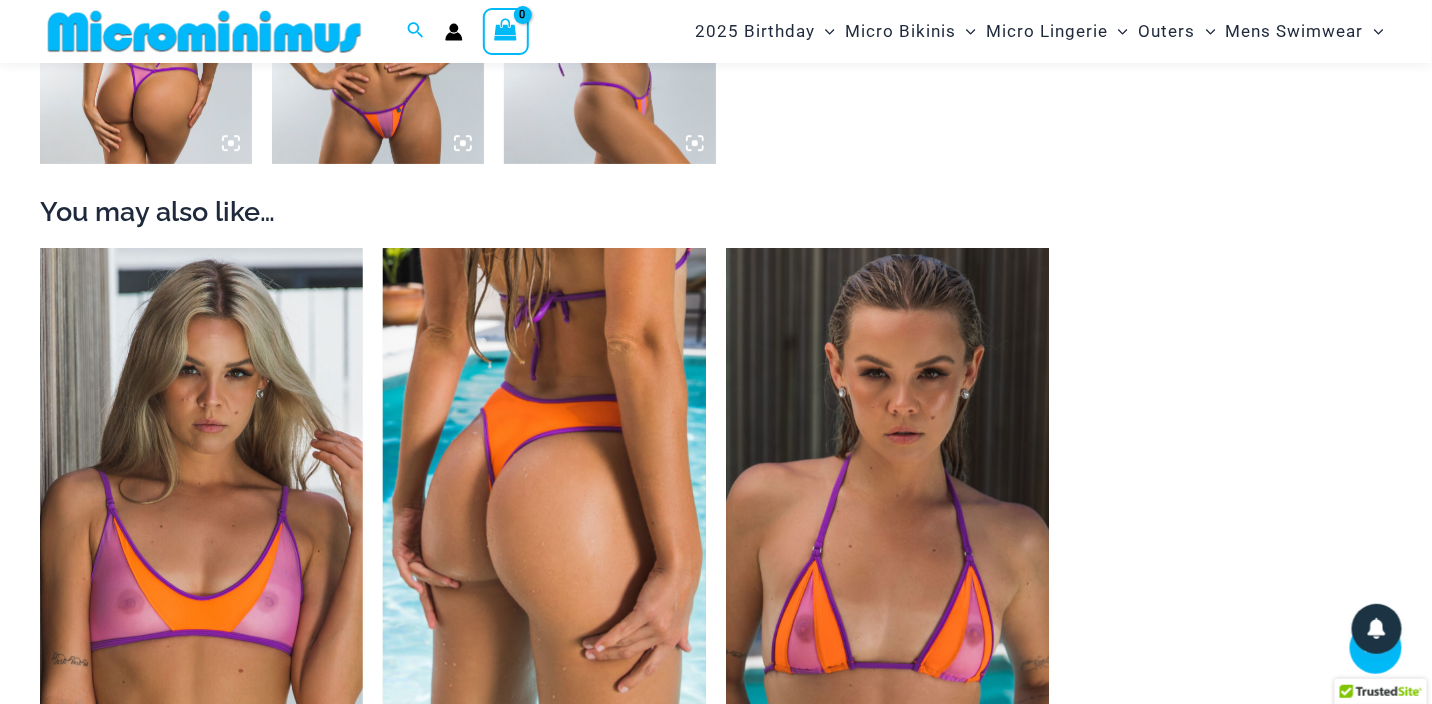 scroll, scrollTop: 2186, scrollLeft: 0, axis: vertical 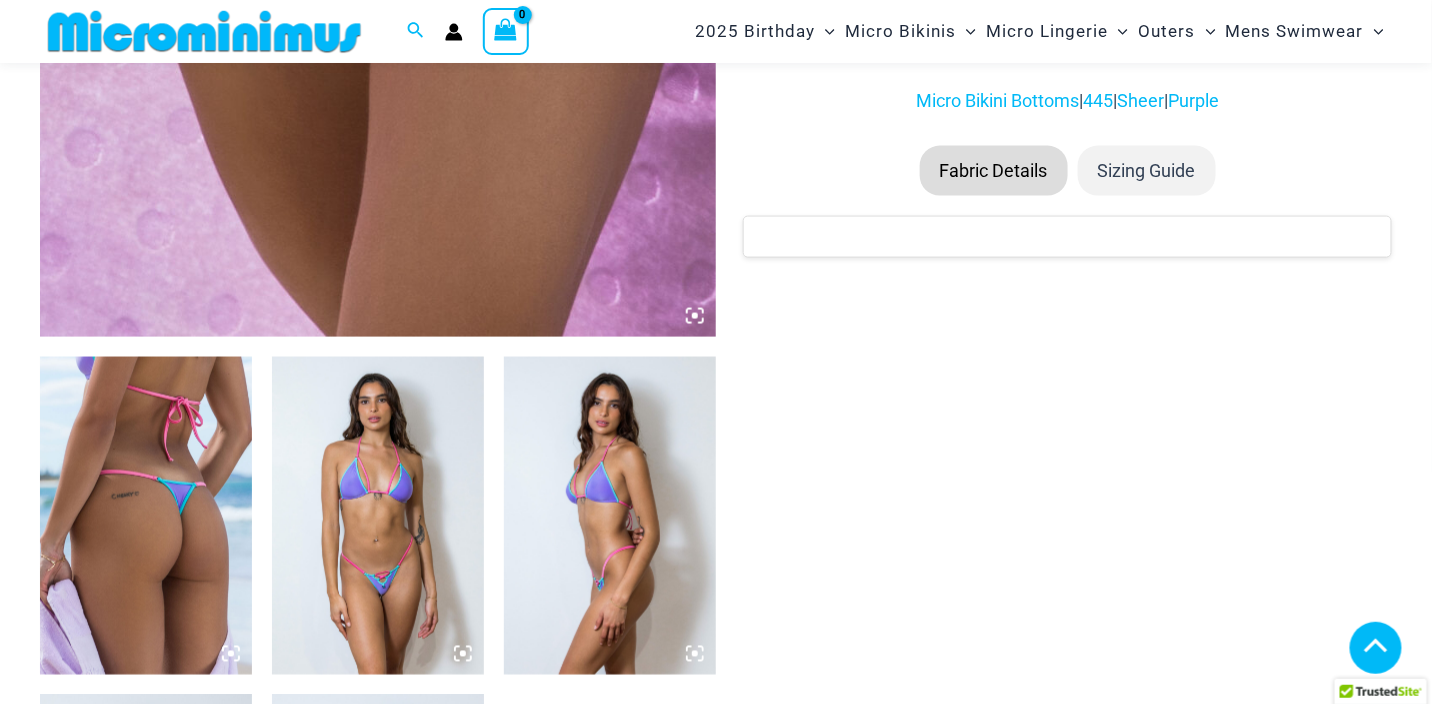click at bounding box center [378, 516] 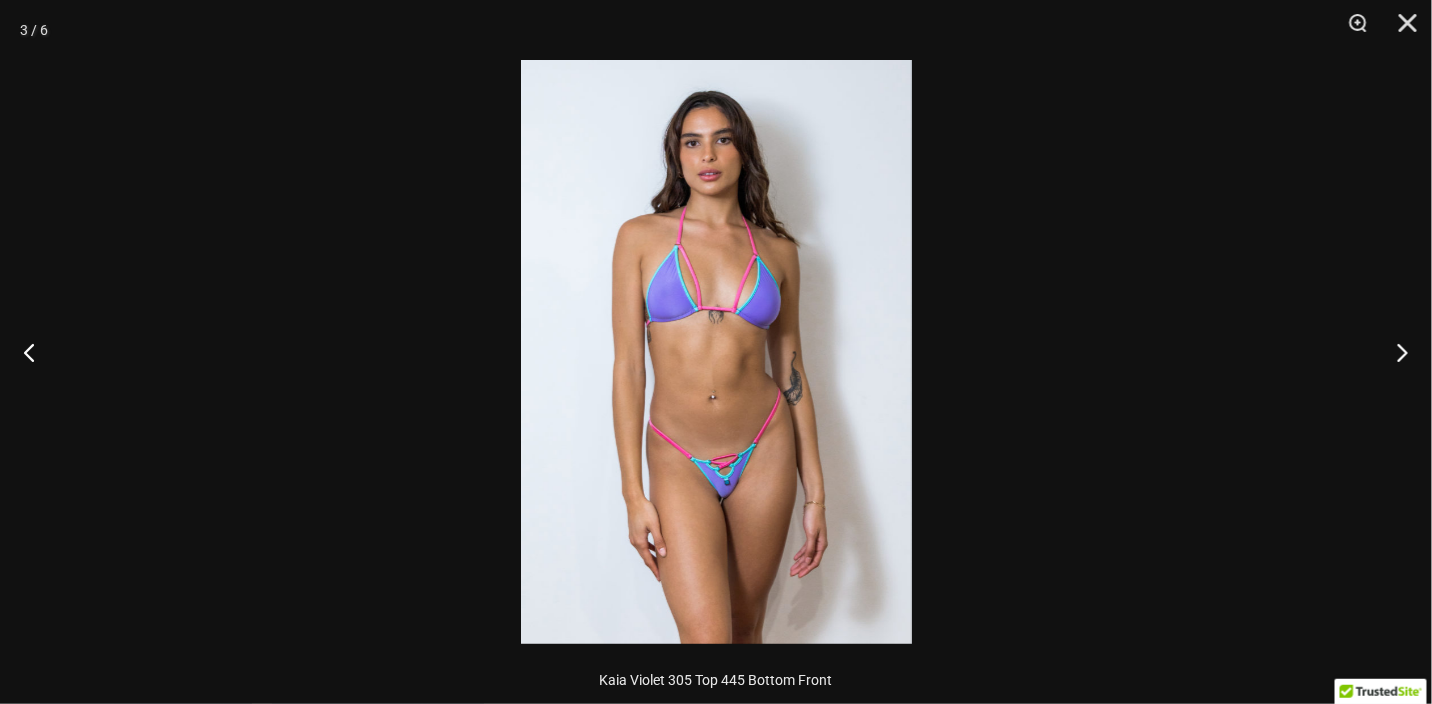 click at bounding box center (716, 352) 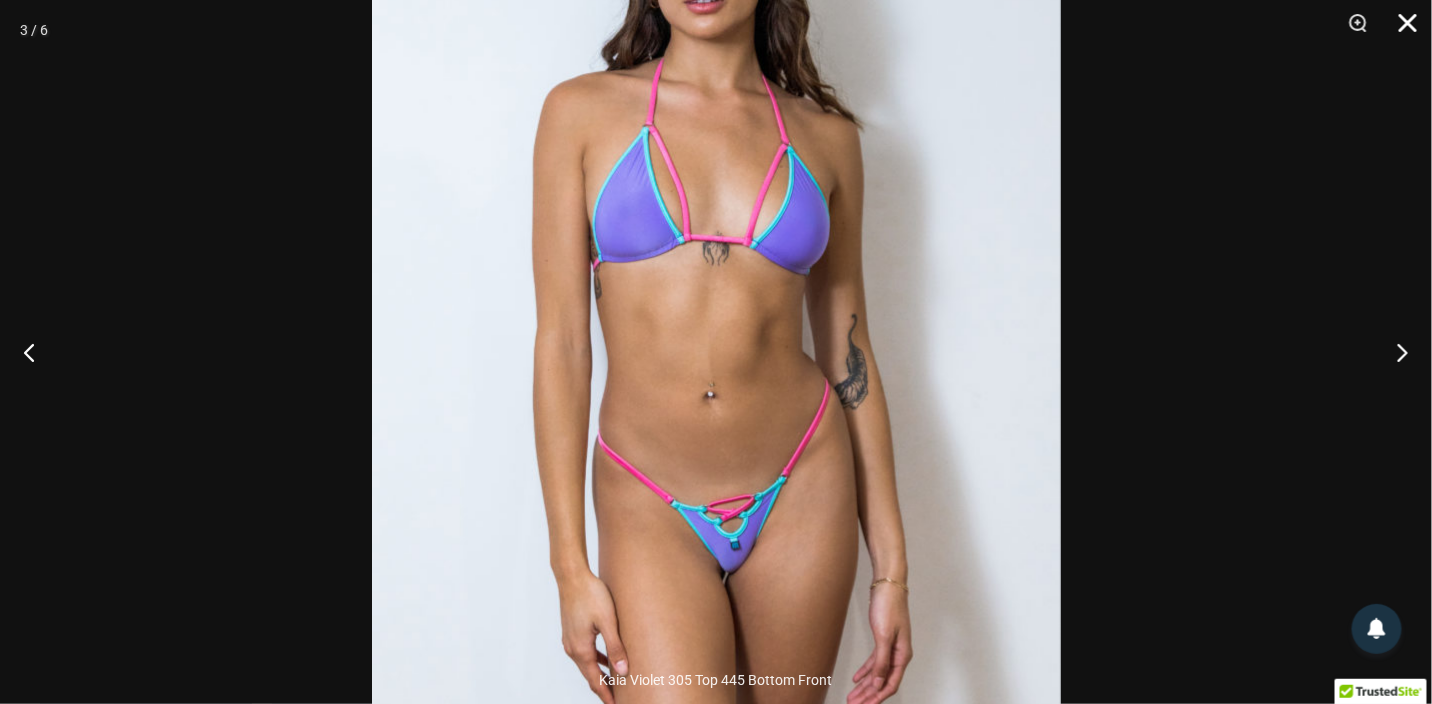 click at bounding box center [1401, 30] 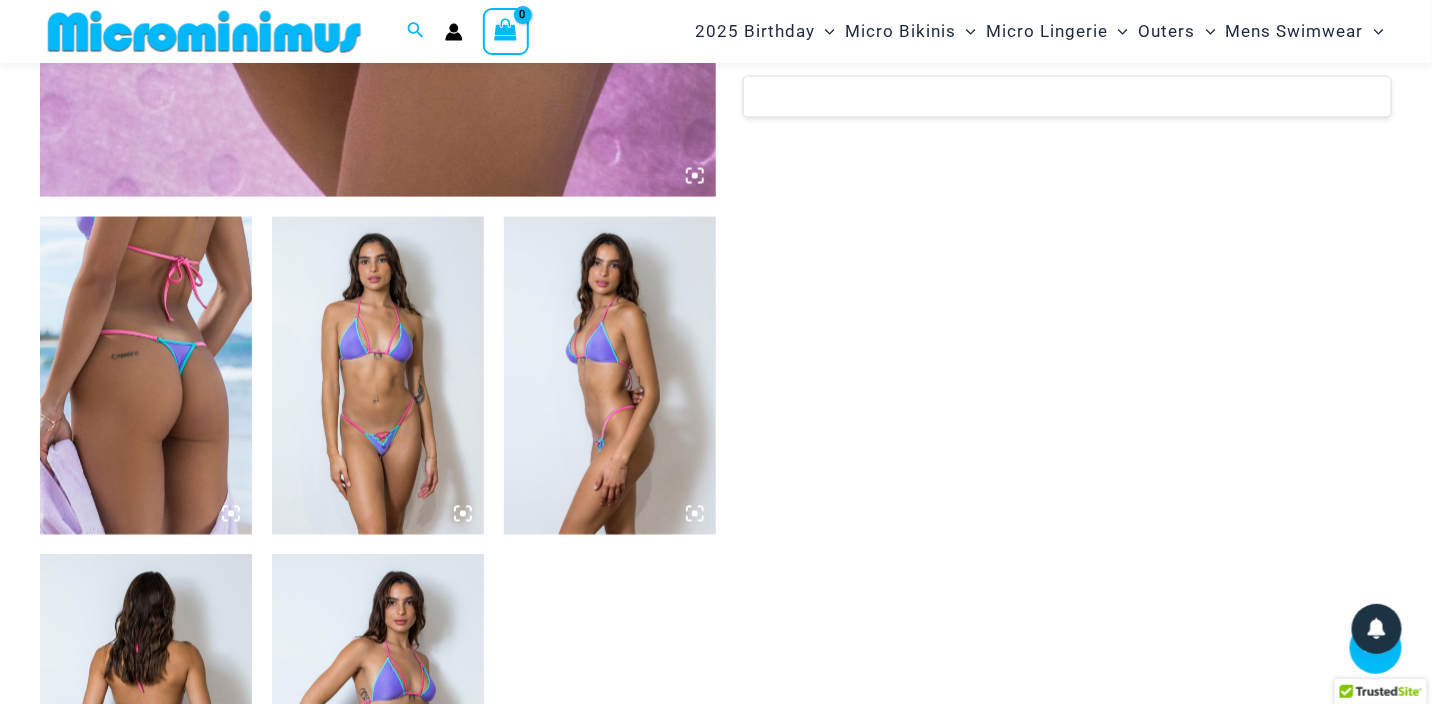 scroll, scrollTop: 1200, scrollLeft: 0, axis: vertical 